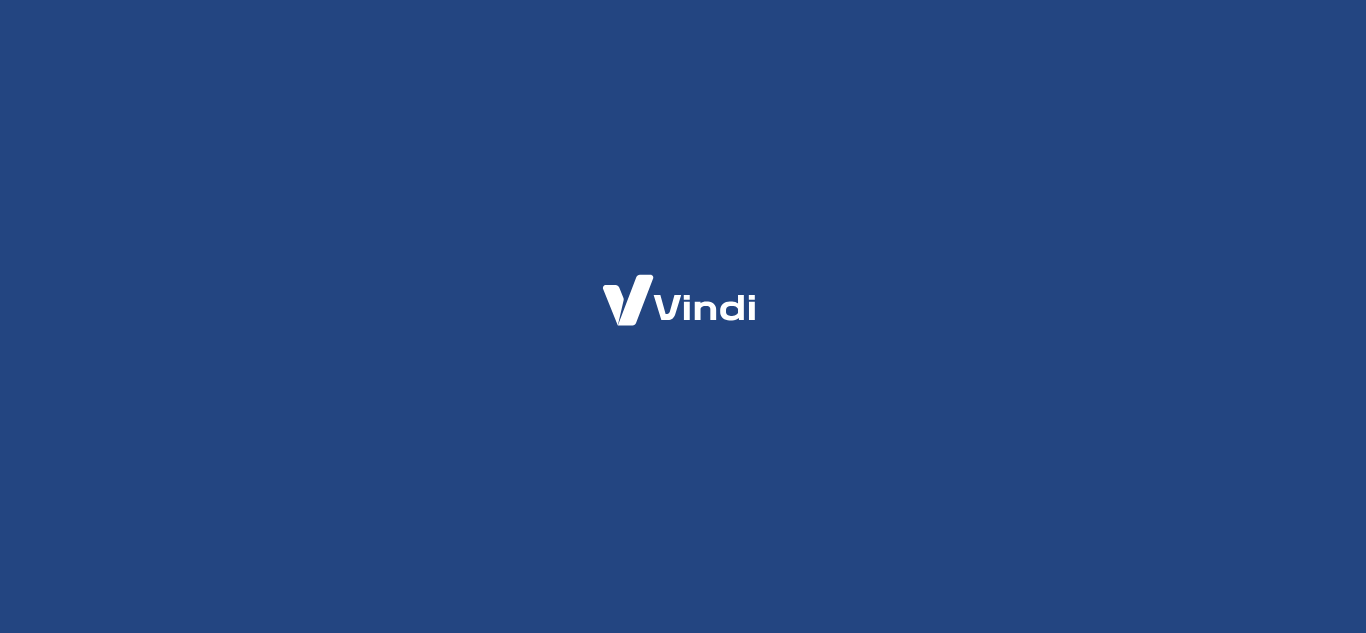 scroll, scrollTop: 0, scrollLeft: 0, axis: both 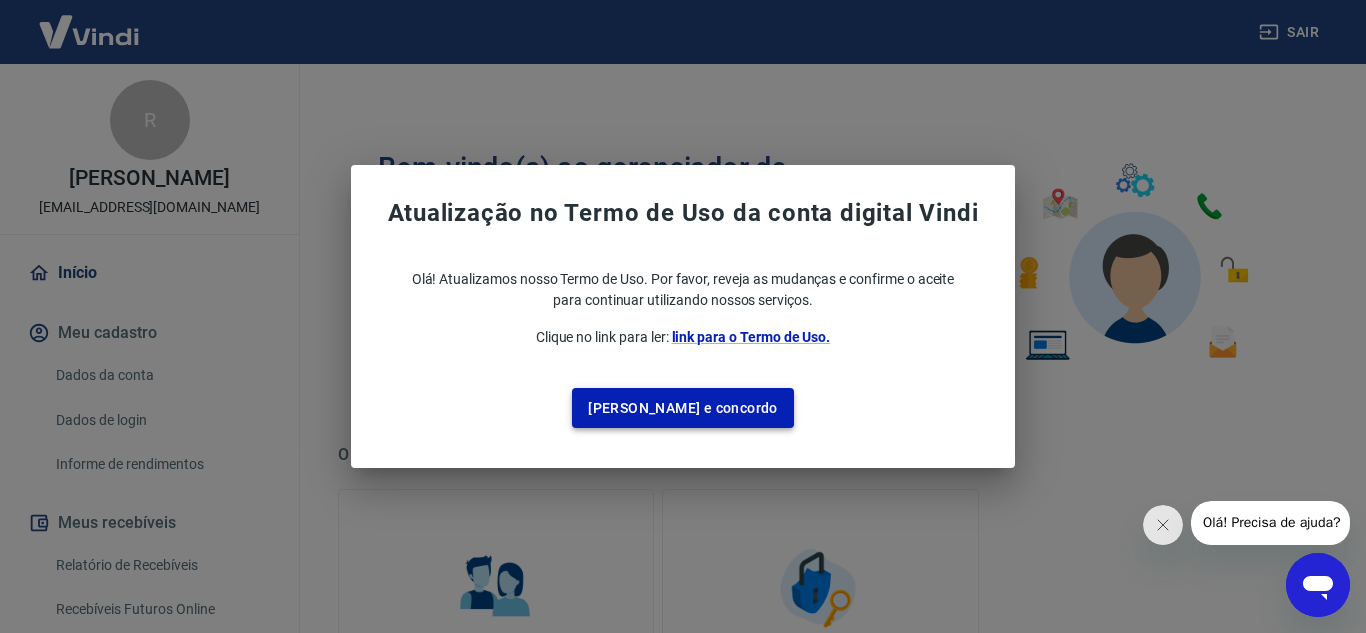 click on "[PERSON_NAME] e concordo" at bounding box center [683, 408] 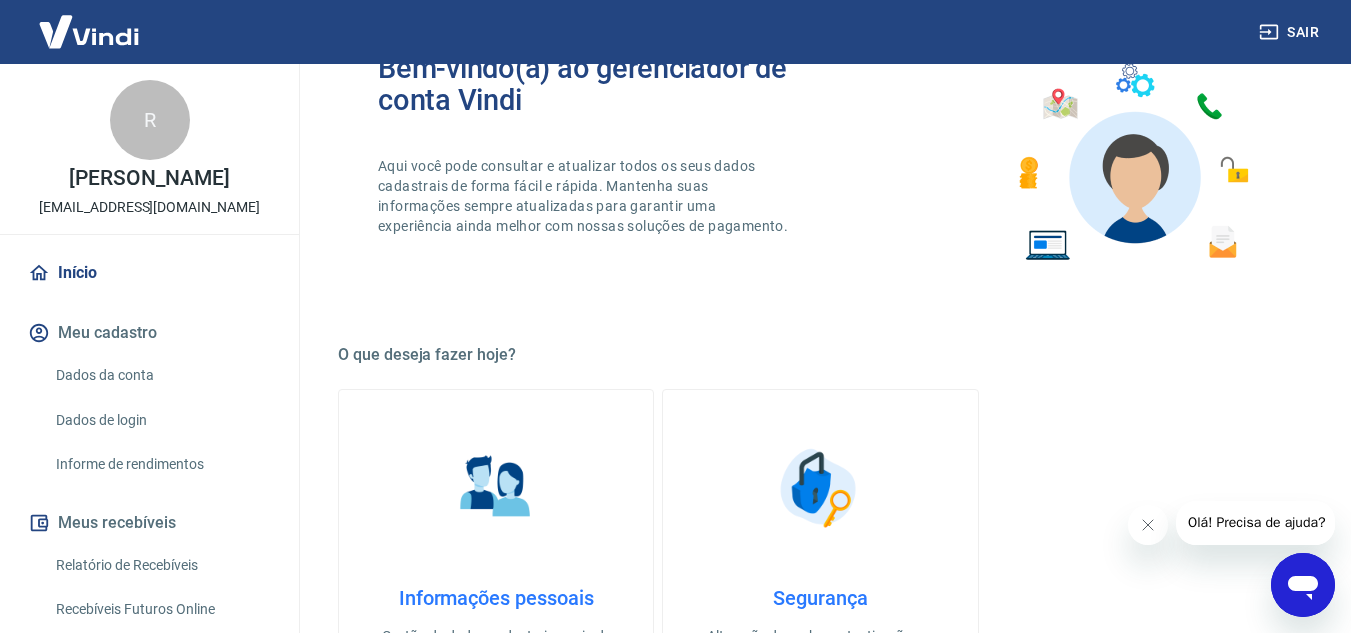 scroll, scrollTop: 0, scrollLeft: 0, axis: both 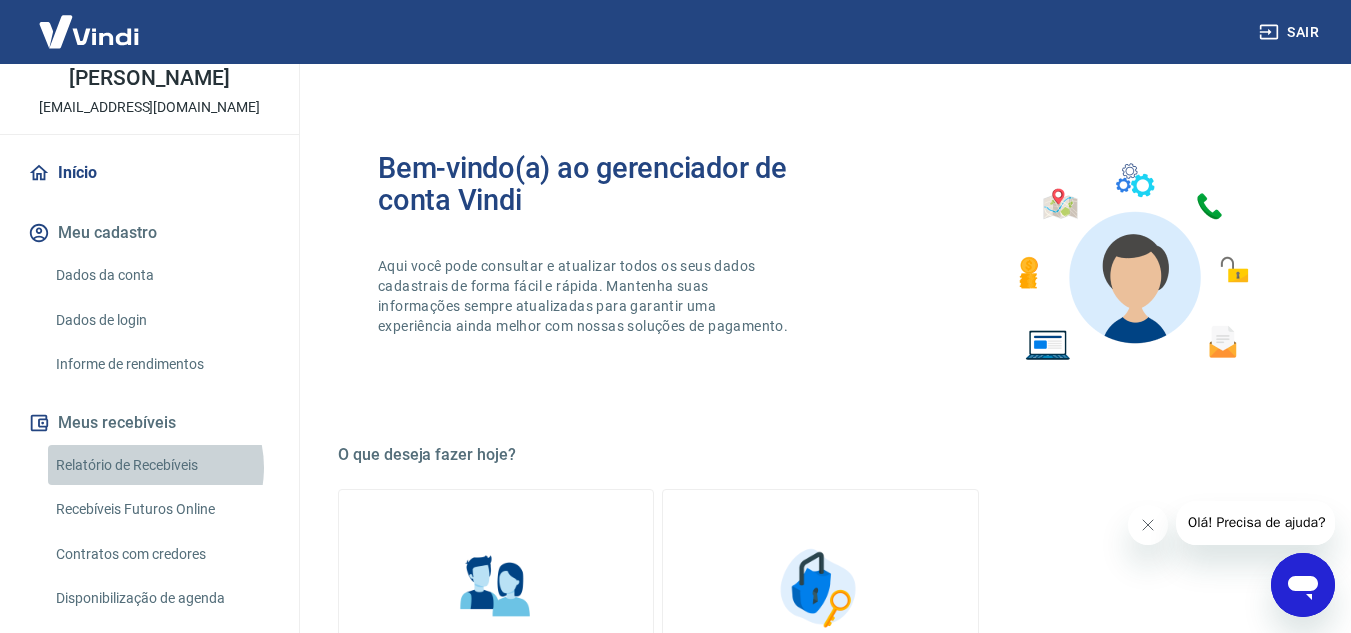 click on "Relatório de Recebíveis" at bounding box center (161, 465) 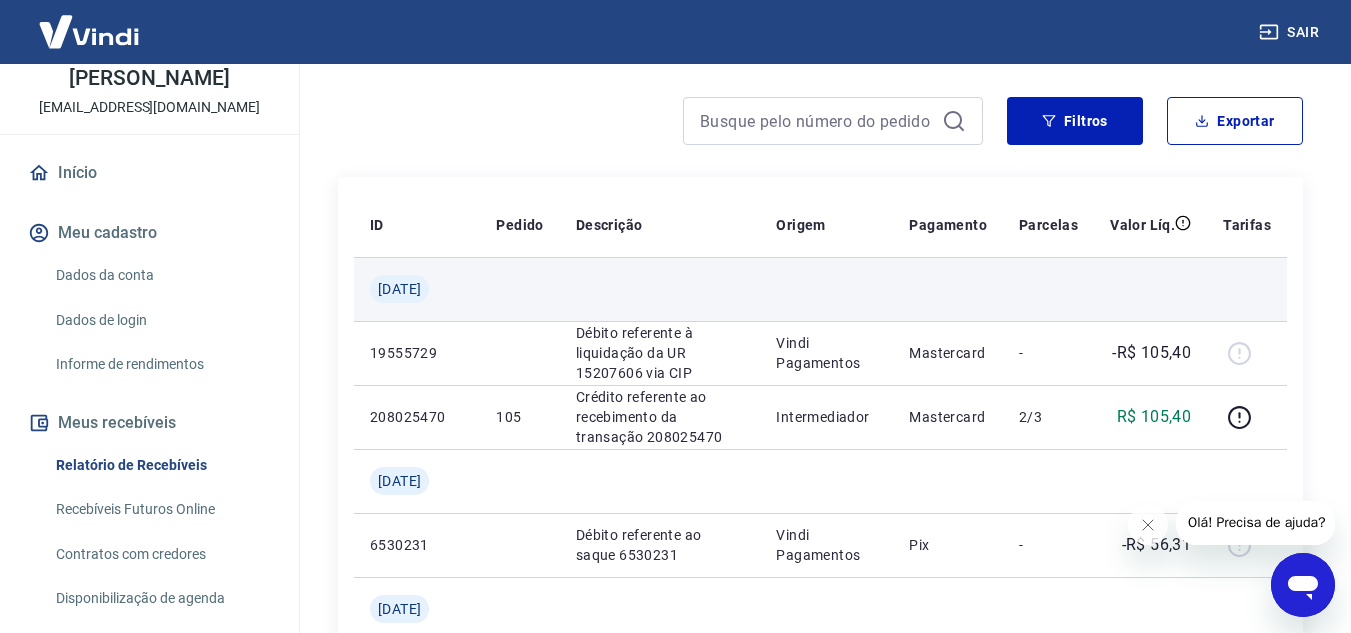 scroll, scrollTop: 70, scrollLeft: 0, axis: vertical 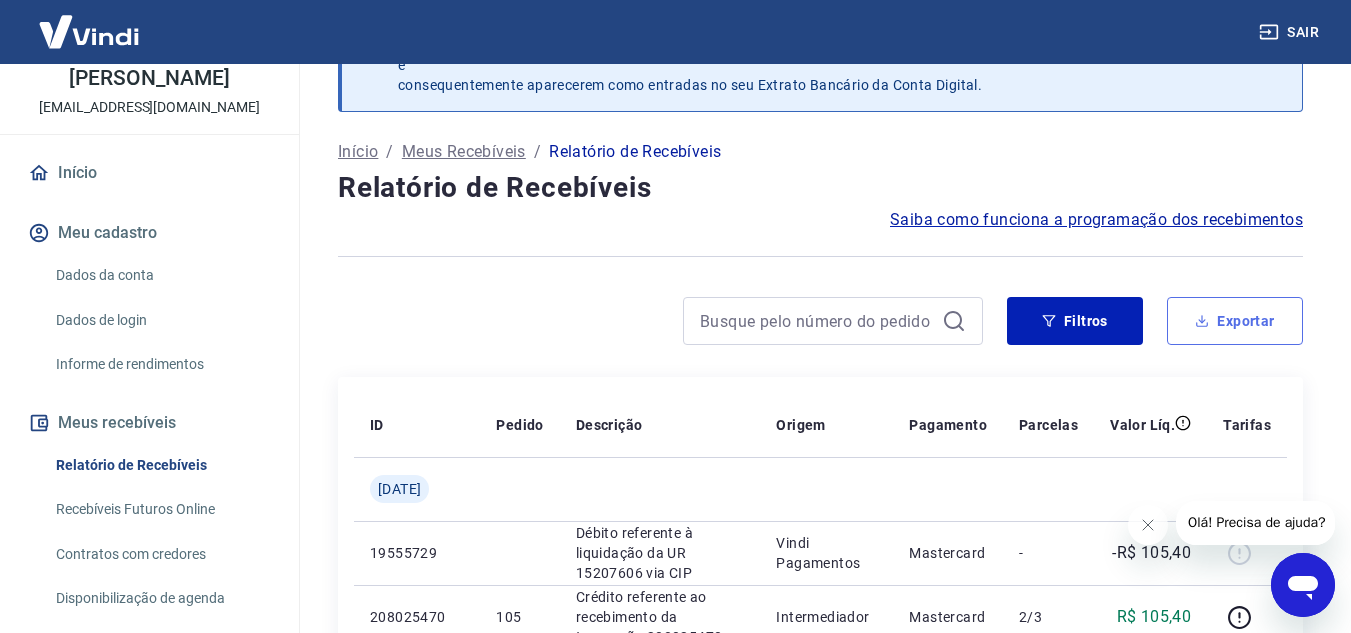 click on "Exportar" at bounding box center [1235, 321] 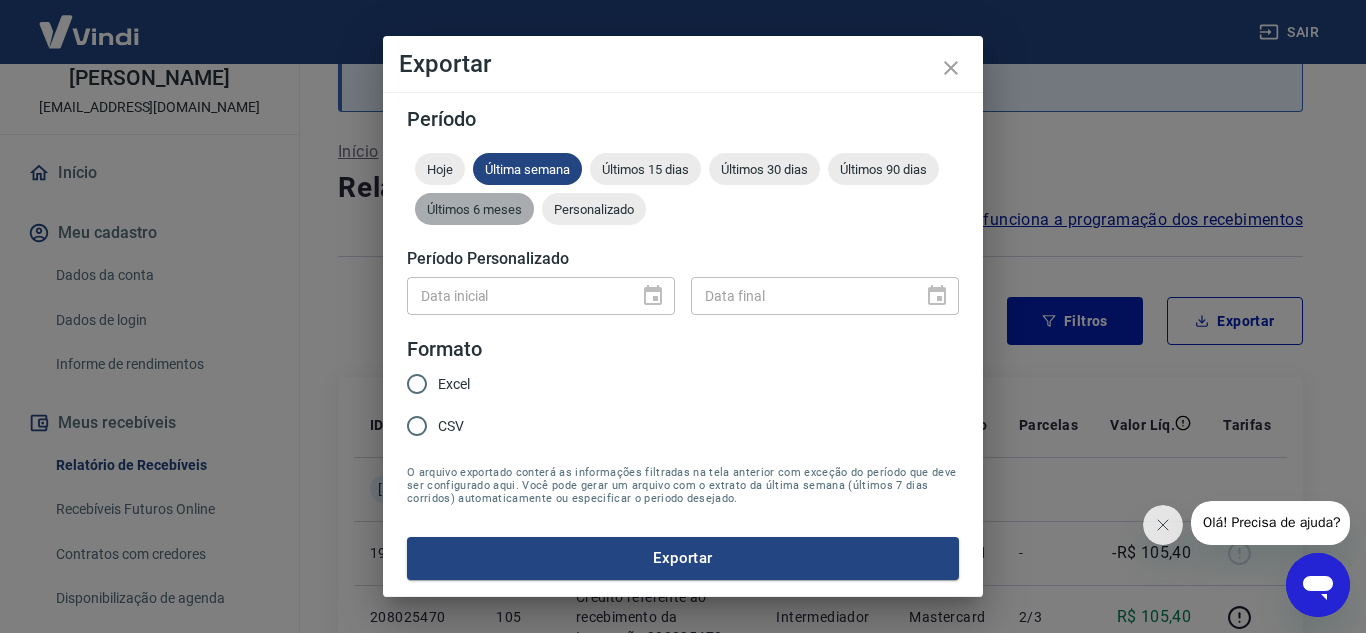 click on "Últimos 6 meses" at bounding box center [474, 209] 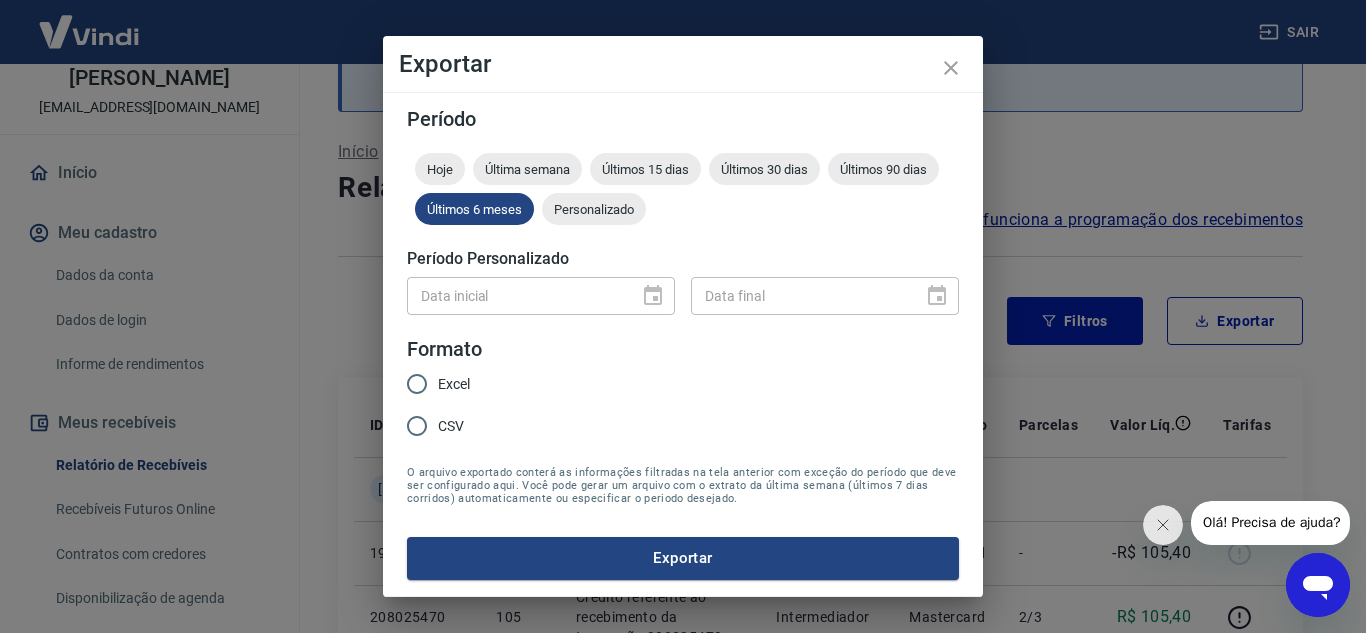 click on "CSV" at bounding box center [417, 426] 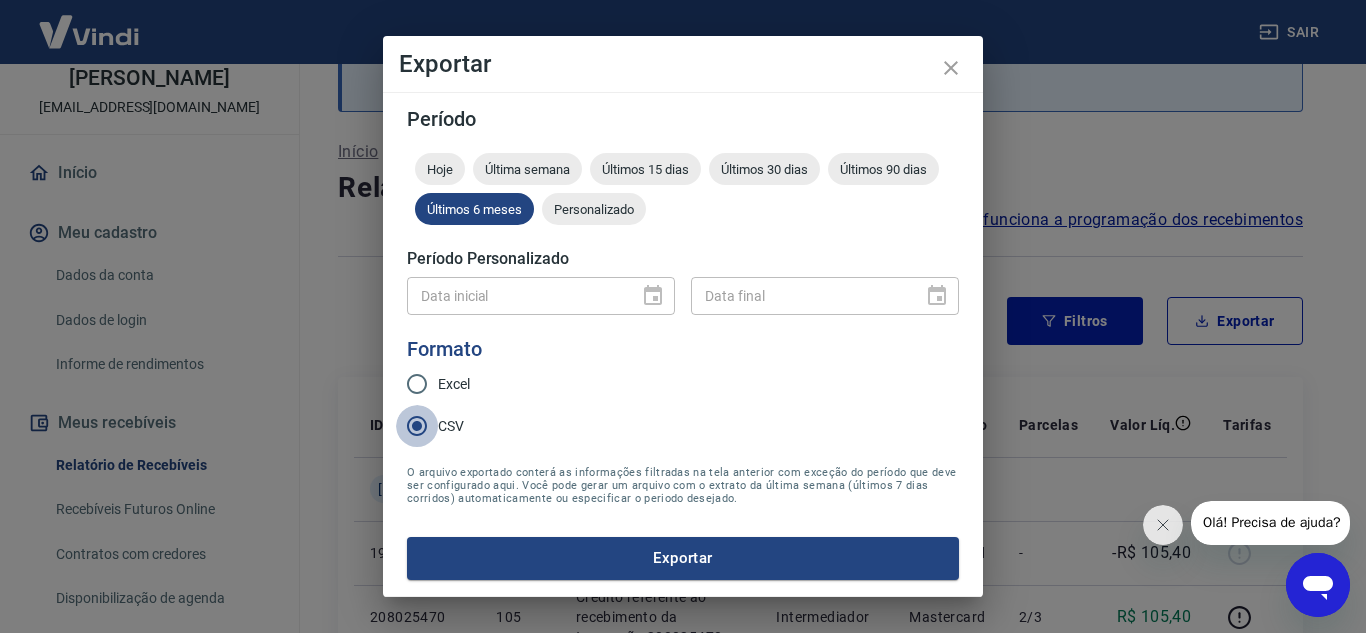 drag, startPoint x: 420, startPoint y: 424, endPoint x: 416, endPoint y: 410, distance: 14.56022 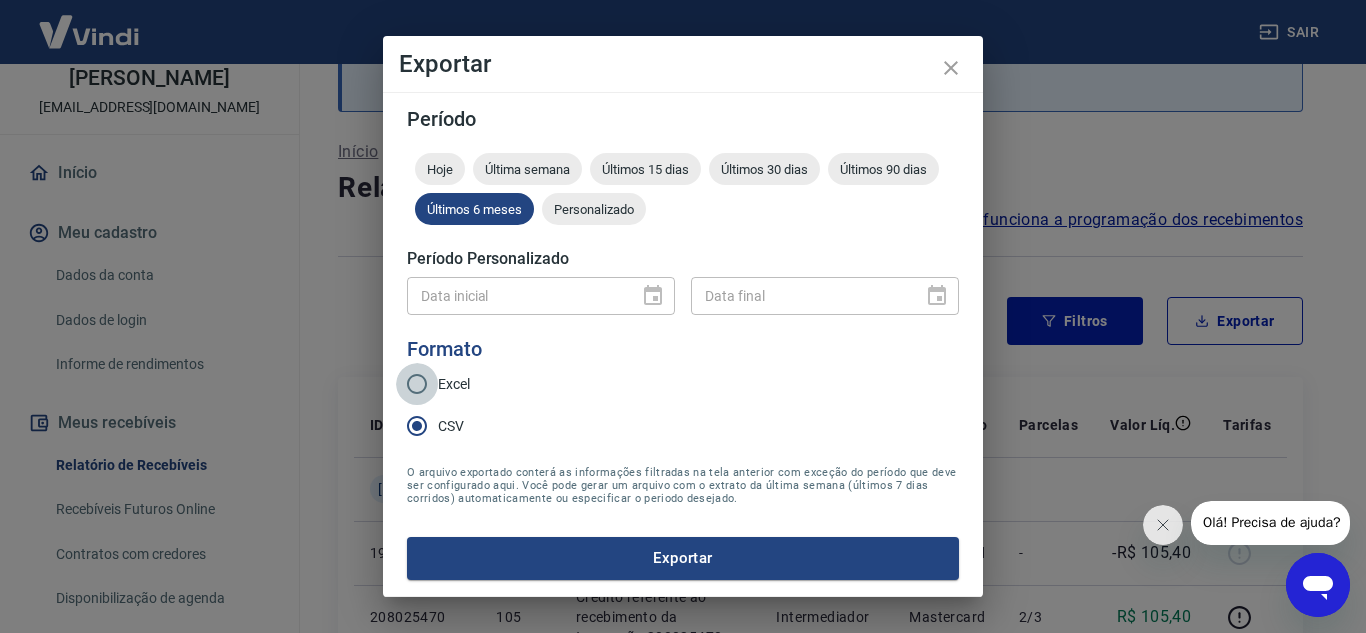 click on "Excel" at bounding box center [417, 384] 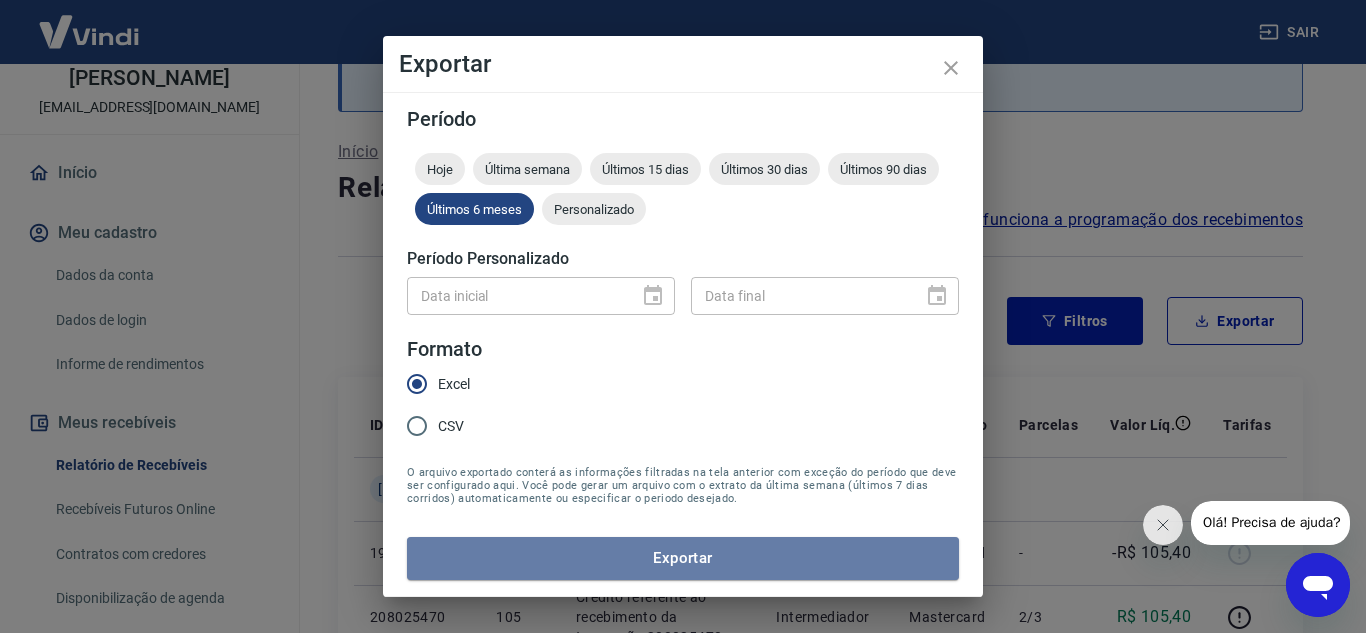 click on "Exportar" at bounding box center [683, 558] 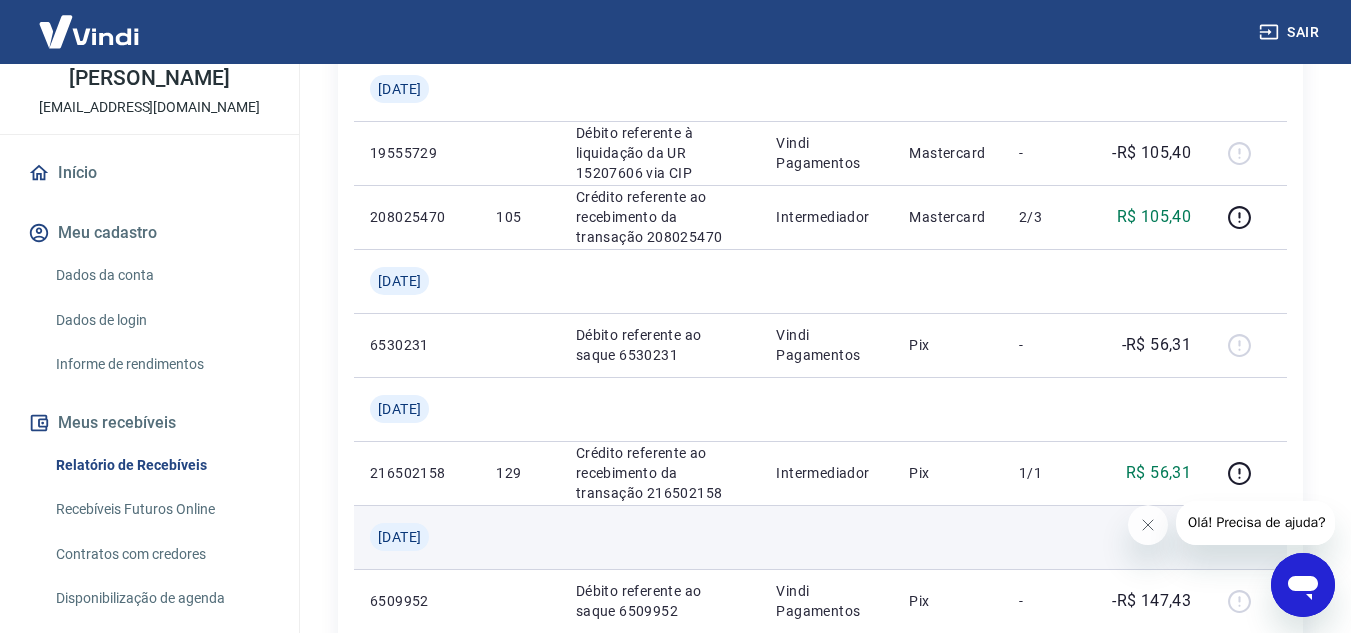 scroll, scrollTop: 270, scrollLeft: 0, axis: vertical 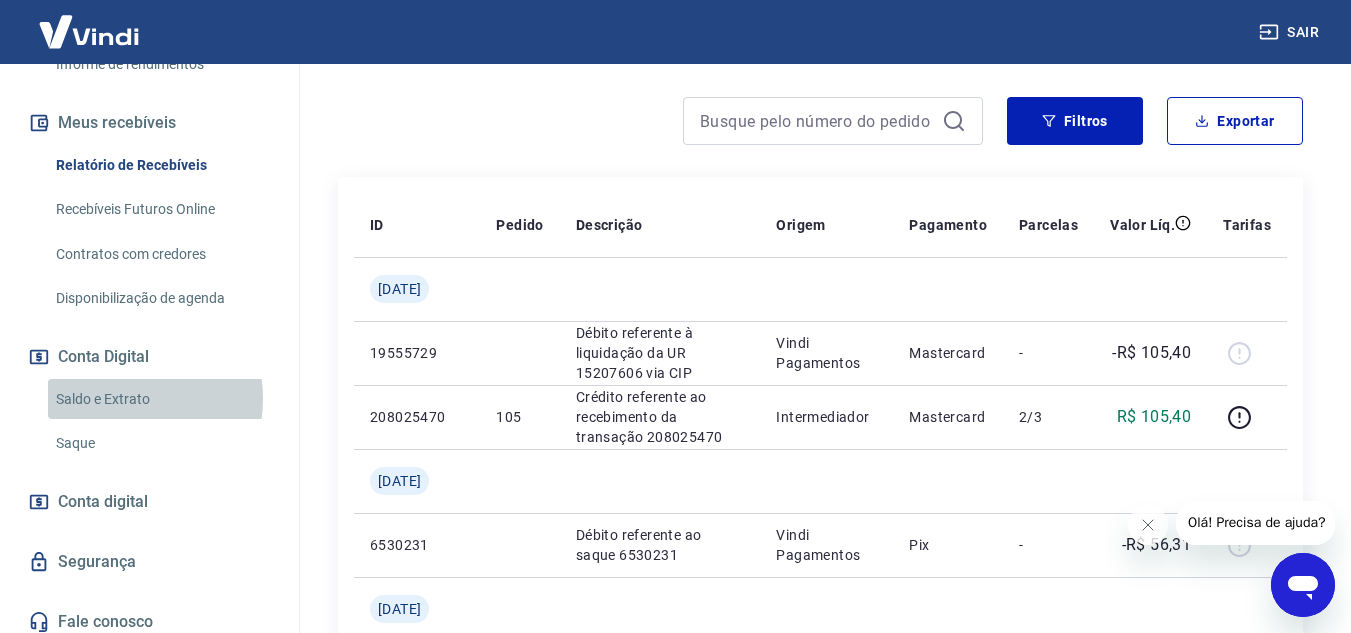 click on "Saldo e Extrato" at bounding box center [161, 399] 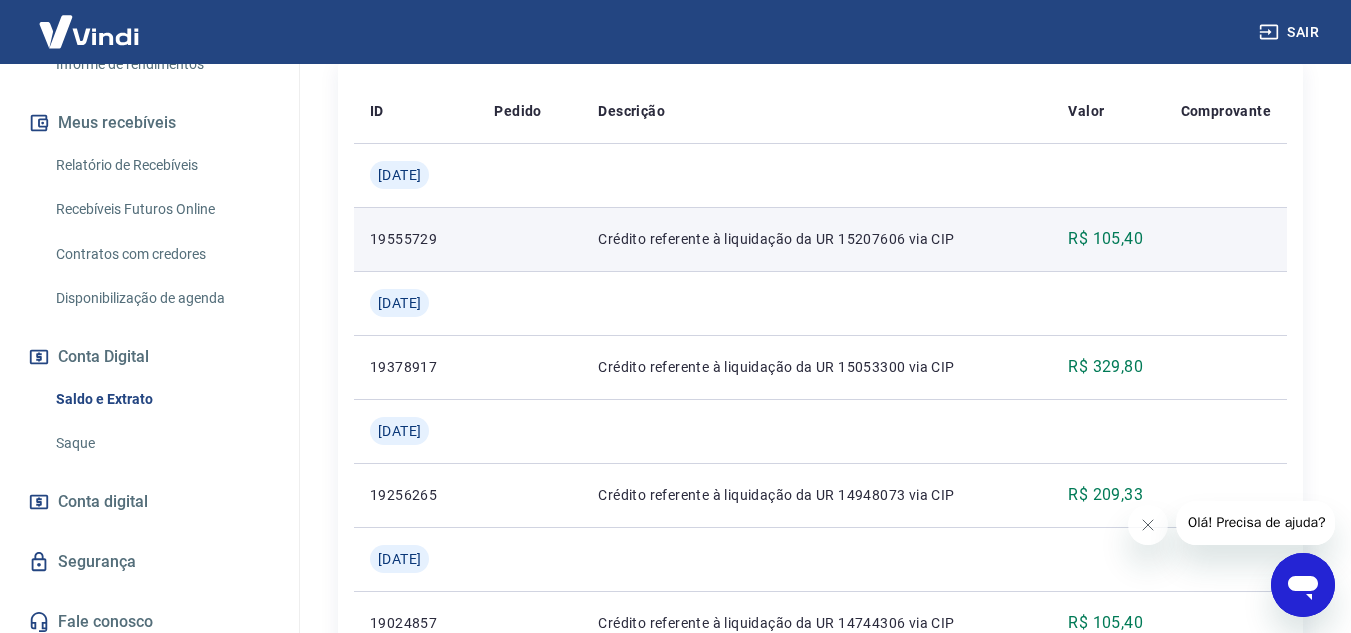 scroll, scrollTop: 200, scrollLeft: 0, axis: vertical 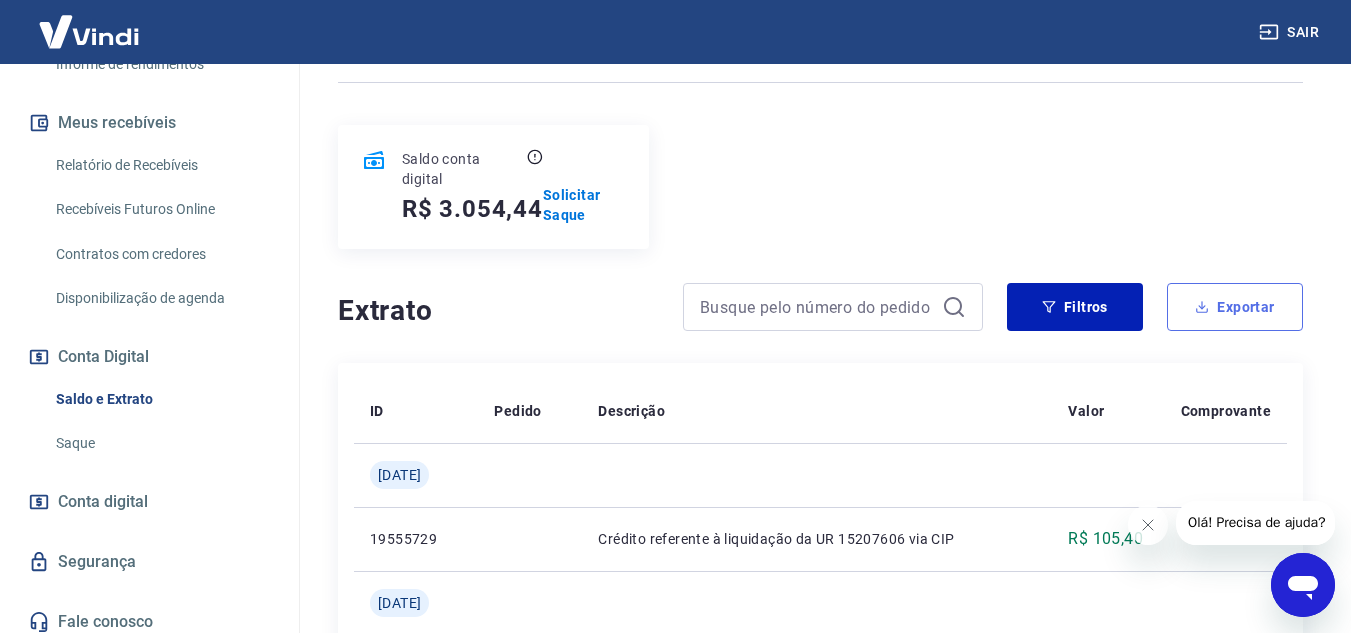 click on "Exportar" at bounding box center (1235, 307) 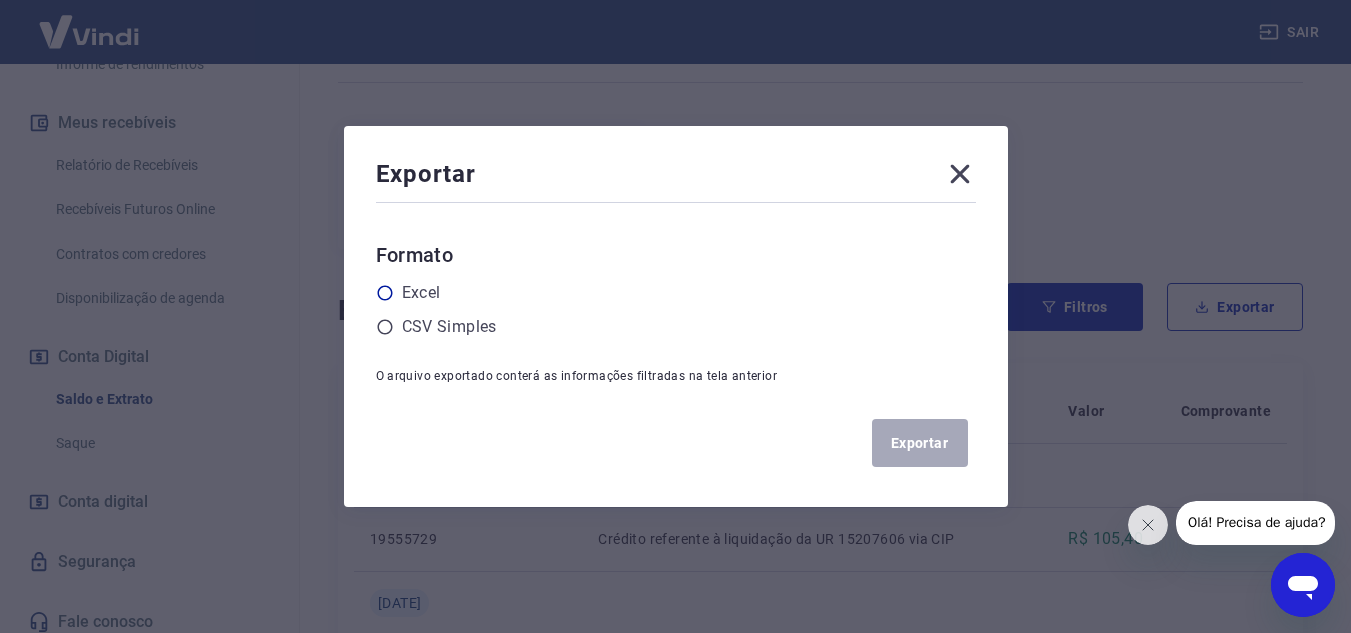 drag, startPoint x: 385, startPoint y: 289, endPoint x: 409, endPoint y: 296, distance: 25 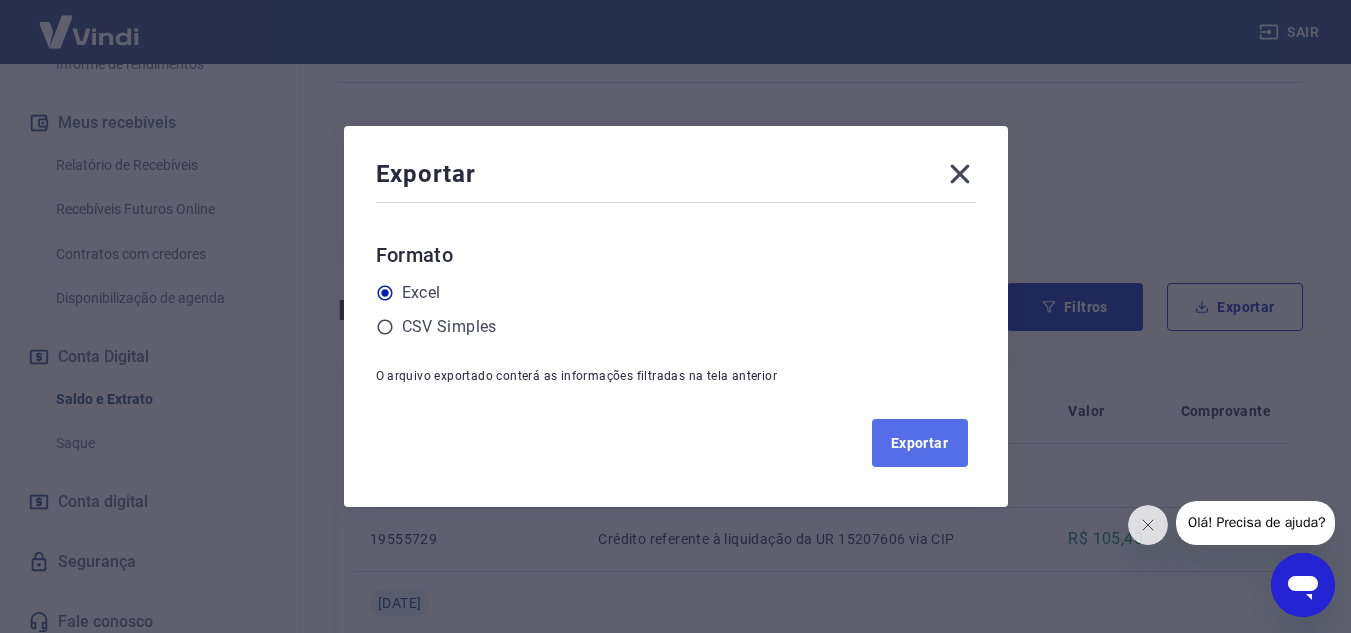 click on "Exportar" at bounding box center (920, 443) 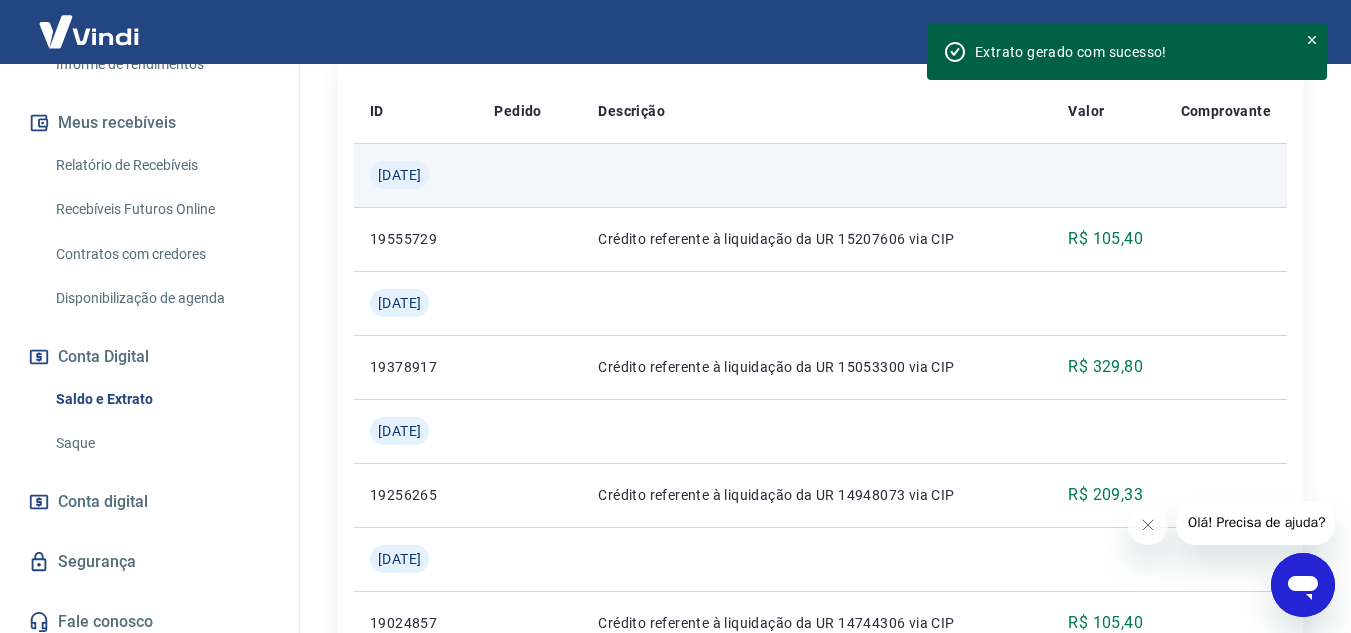 scroll, scrollTop: 300, scrollLeft: 0, axis: vertical 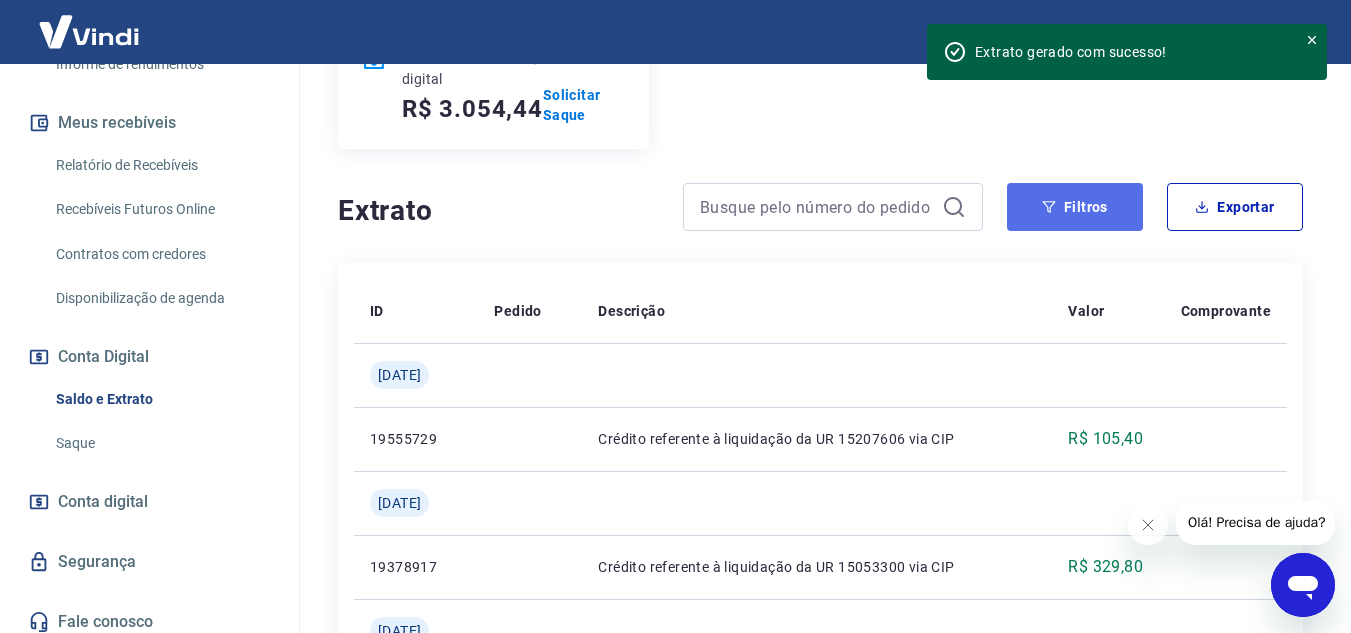 click on "Filtros" at bounding box center (1075, 207) 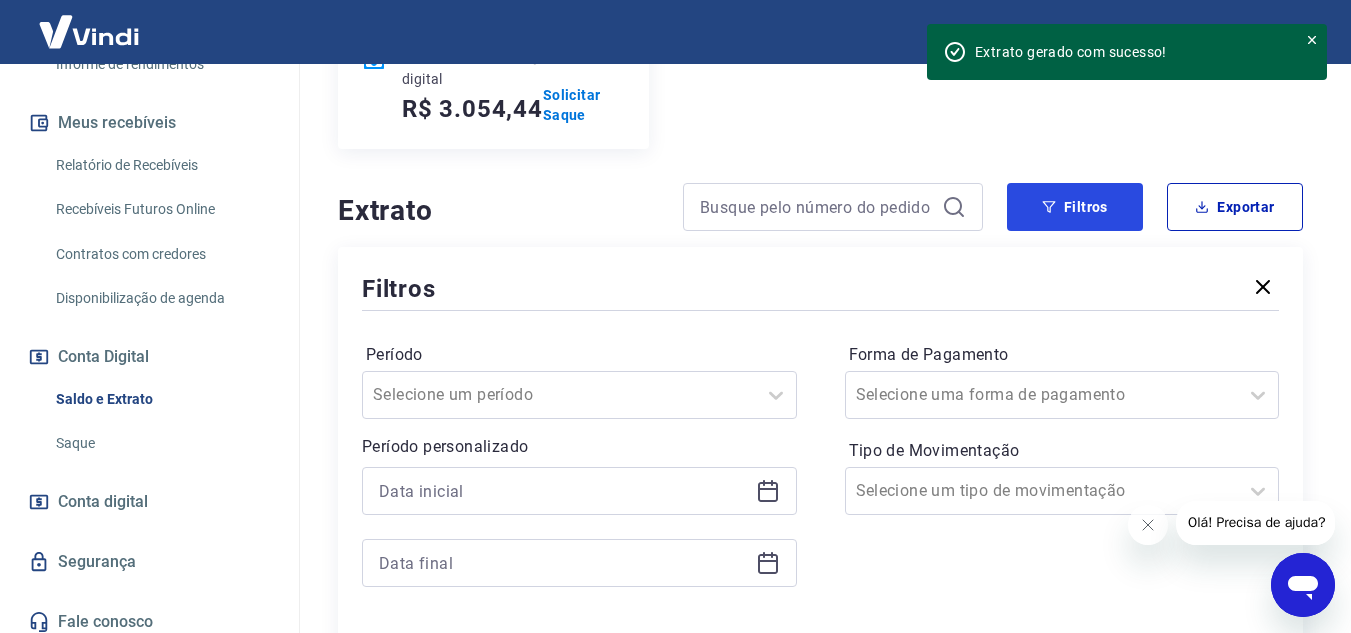 scroll, scrollTop: 400, scrollLeft: 0, axis: vertical 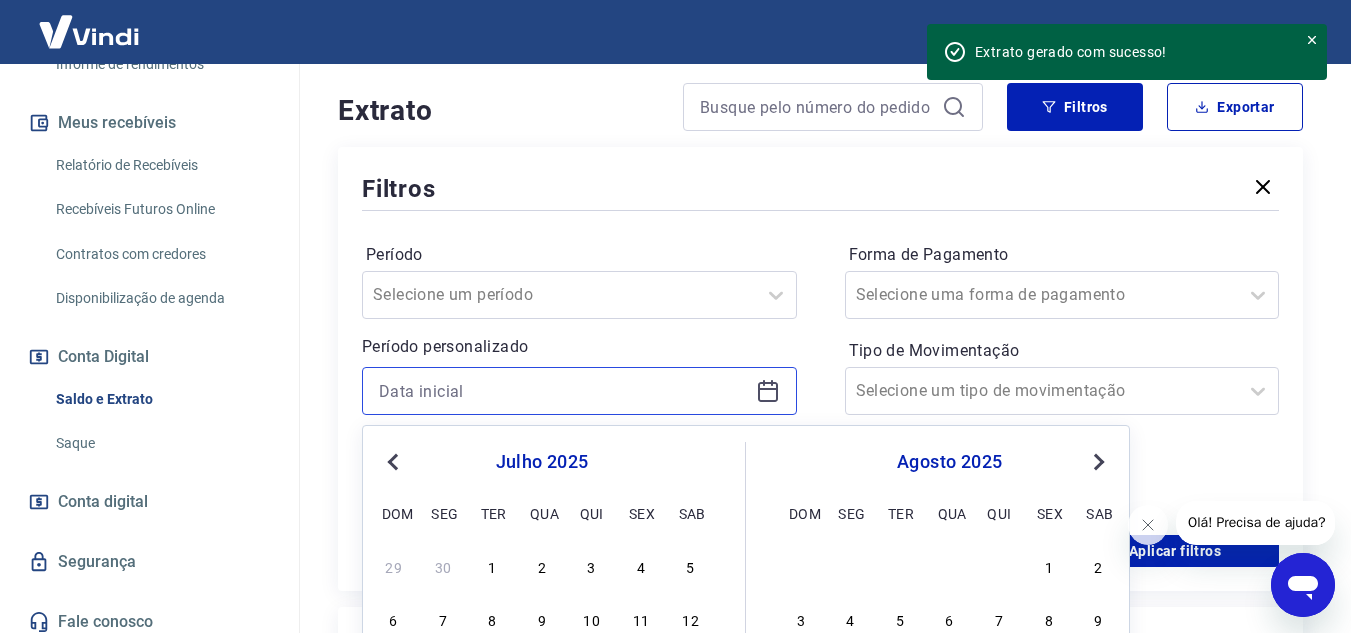 drag, startPoint x: 556, startPoint y: 404, endPoint x: 719, endPoint y: 407, distance: 163.0276 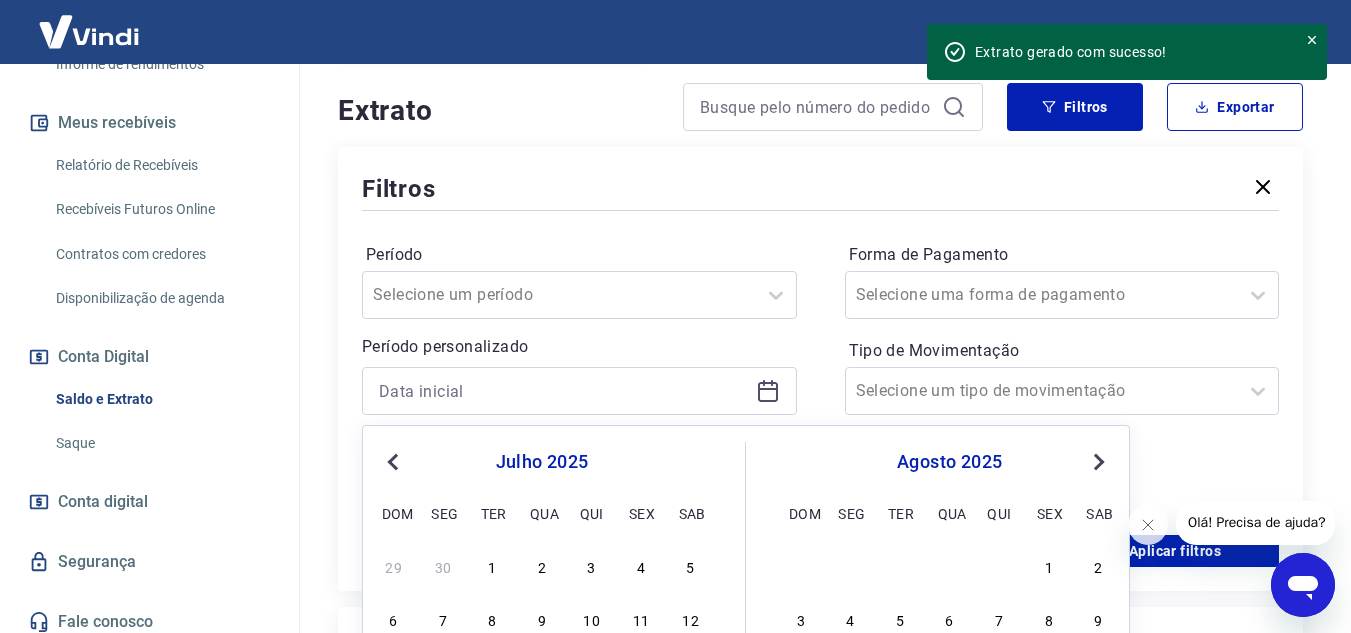 click on "Previous Month Next Month [DATE] dom seg ter qua qui sex sab 29 30 1 2 3 4 5 6 7 8 9 10 11 12 13 14 15 16 17 18 19 20 21 22 23 24 25 26 27 28 29 30 [DATE] seg ter qua qui sex sab 1 2 3 4 5 6 7 8 9 10 11 12 13 14 15 16 17 18 19 20 21 22 23 24 25 26 27 28 29 30 31 1 2 3 4 5 6" at bounding box center [746, 637] 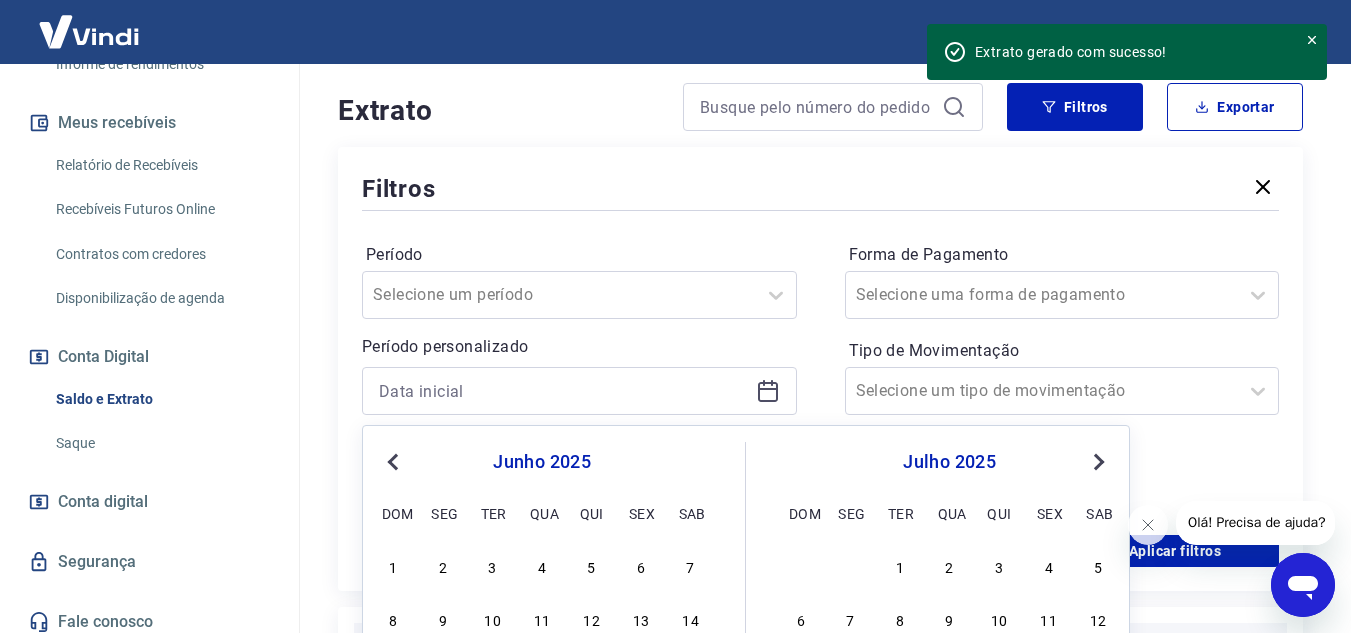 drag, startPoint x: 387, startPoint y: 561, endPoint x: 596, endPoint y: 566, distance: 209.0598 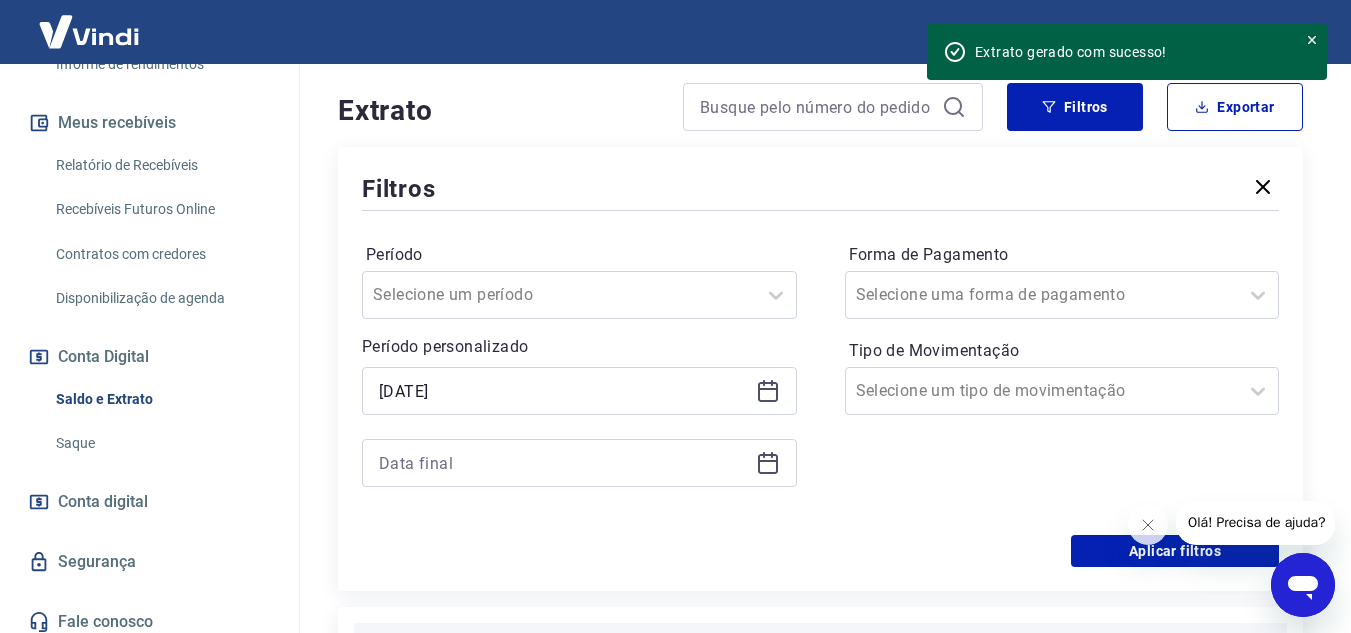 scroll, scrollTop: 600, scrollLeft: 0, axis: vertical 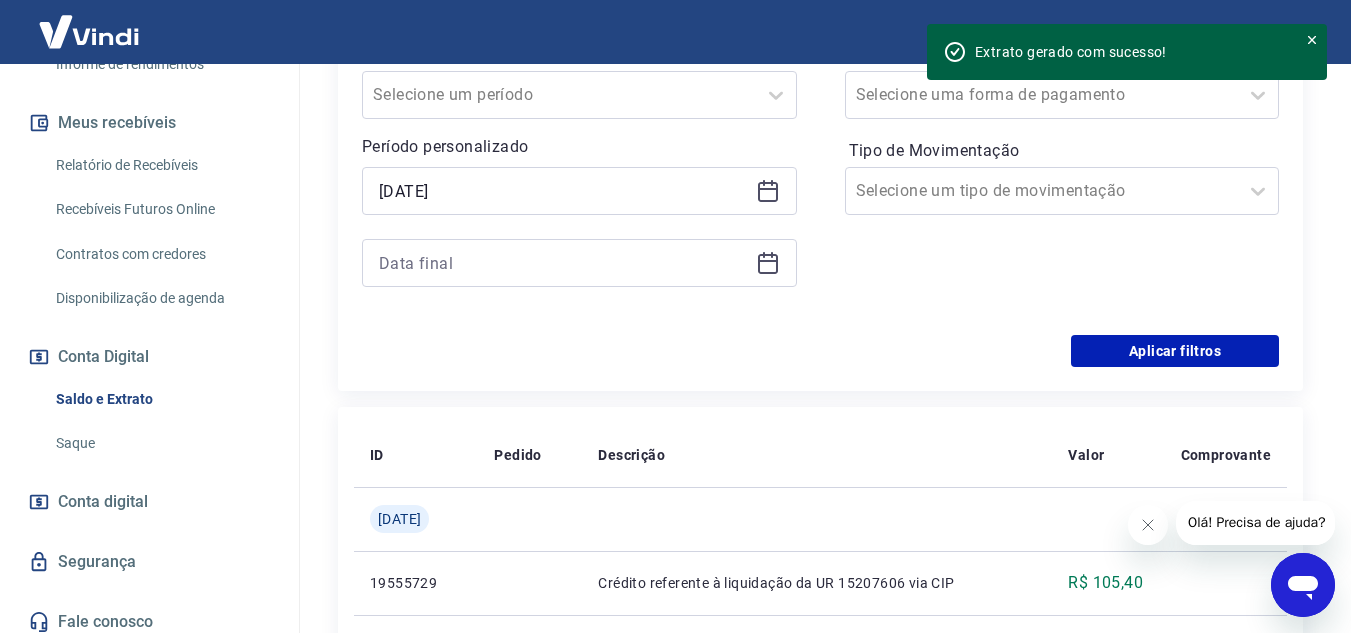 click 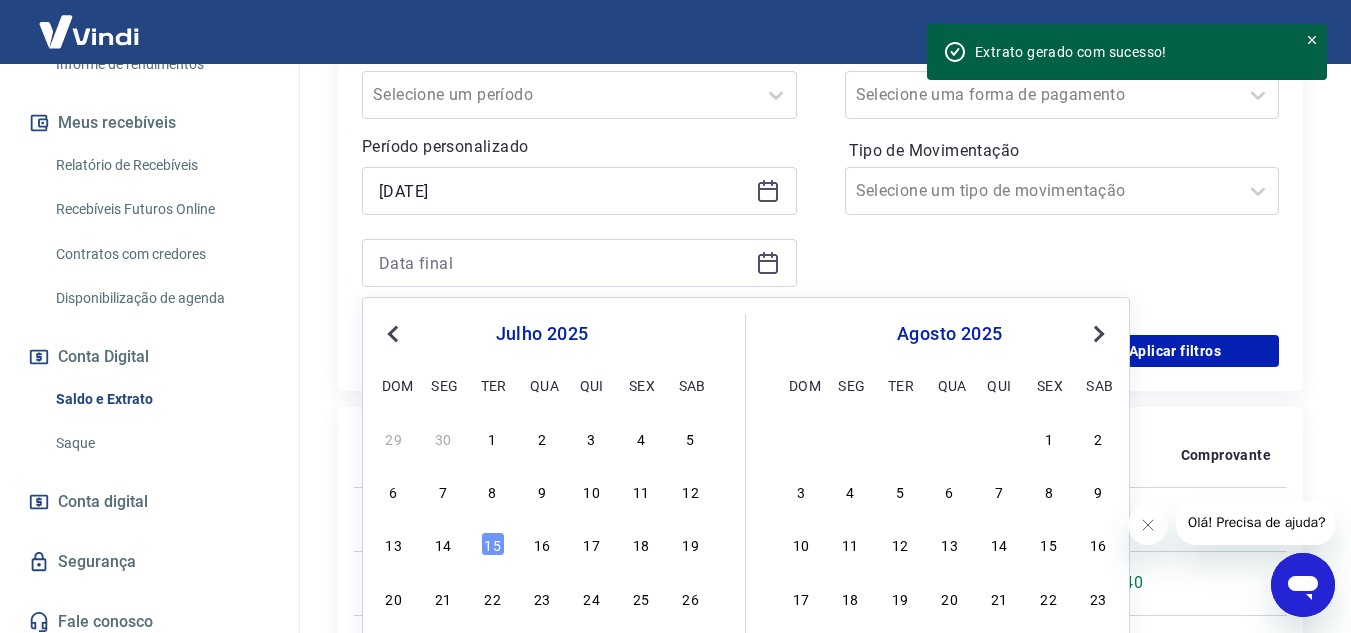drag, startPoint x: 388, startPoint y: 336, endPoint x: 424, endPoint y: 365, distance: 46.227695 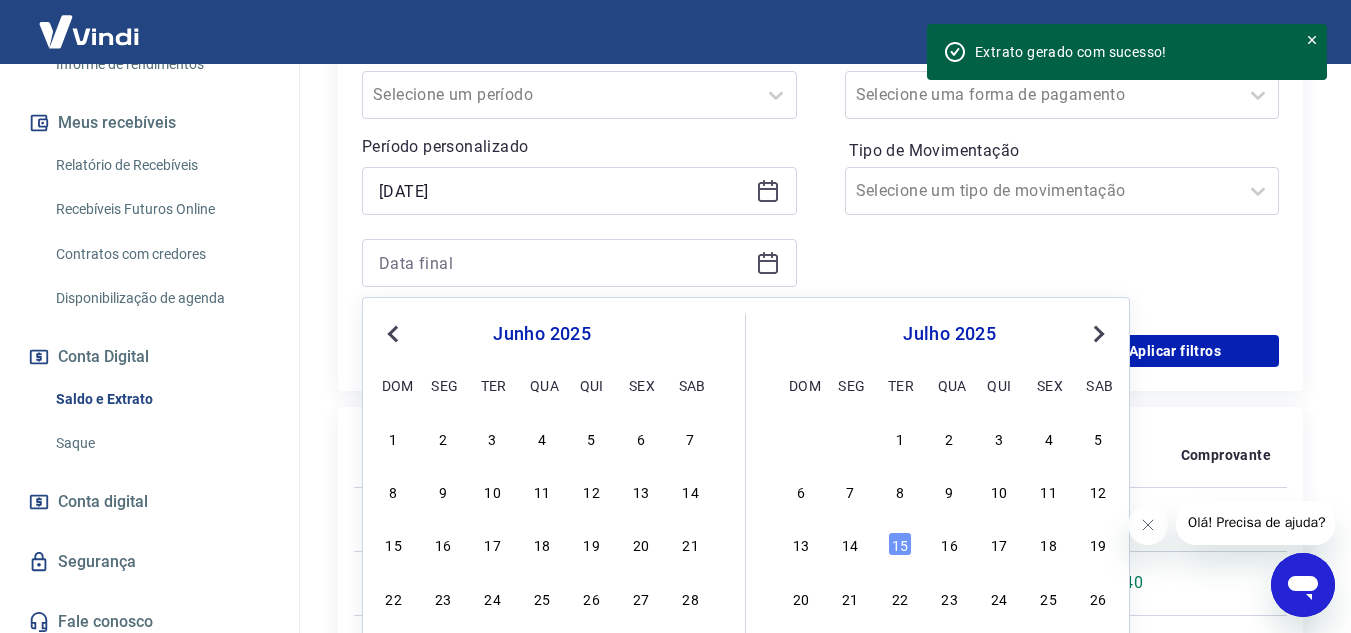 scroll, scrollTop: 700, scrollLeft: 0, axis: vertical 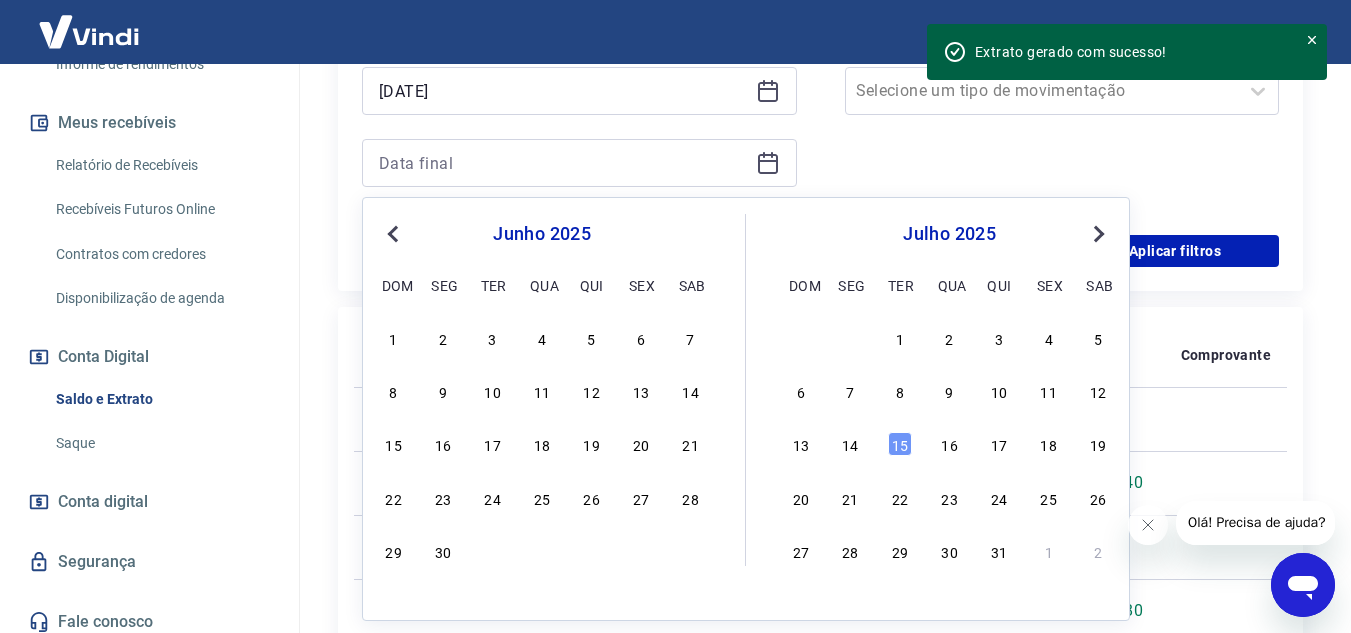 click on "29 30" at bounding box center (542, 550) 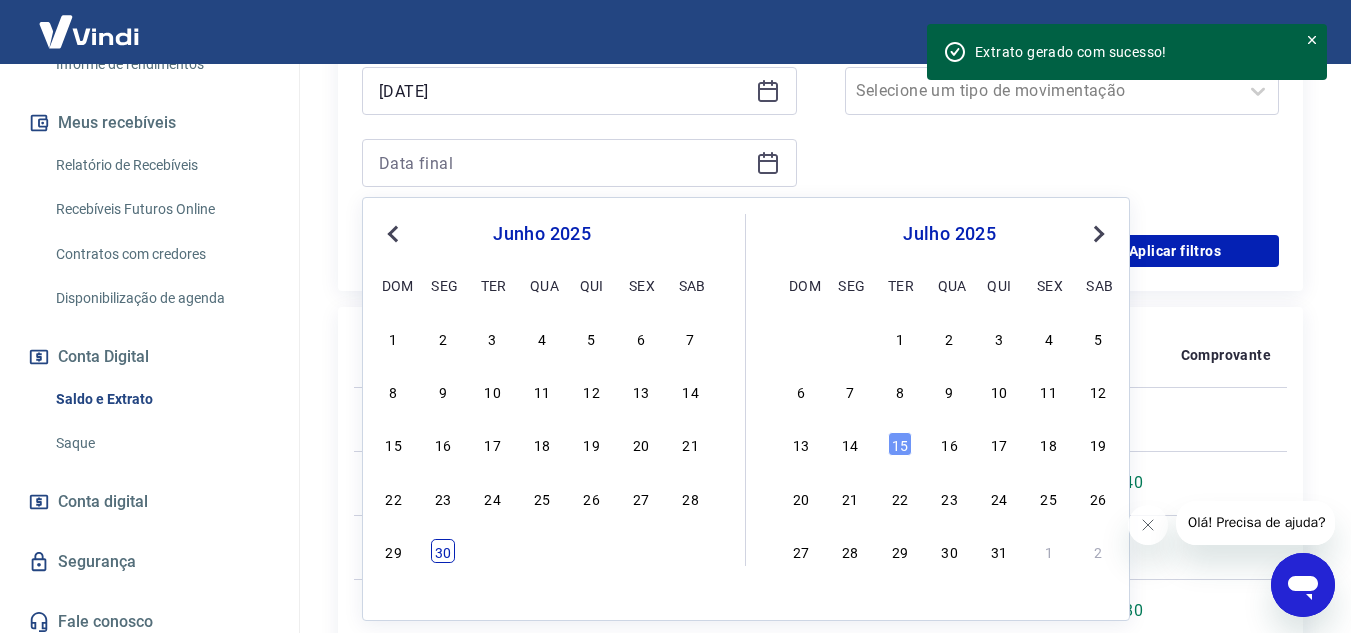 click on "30" at bounding box center [443, 551] 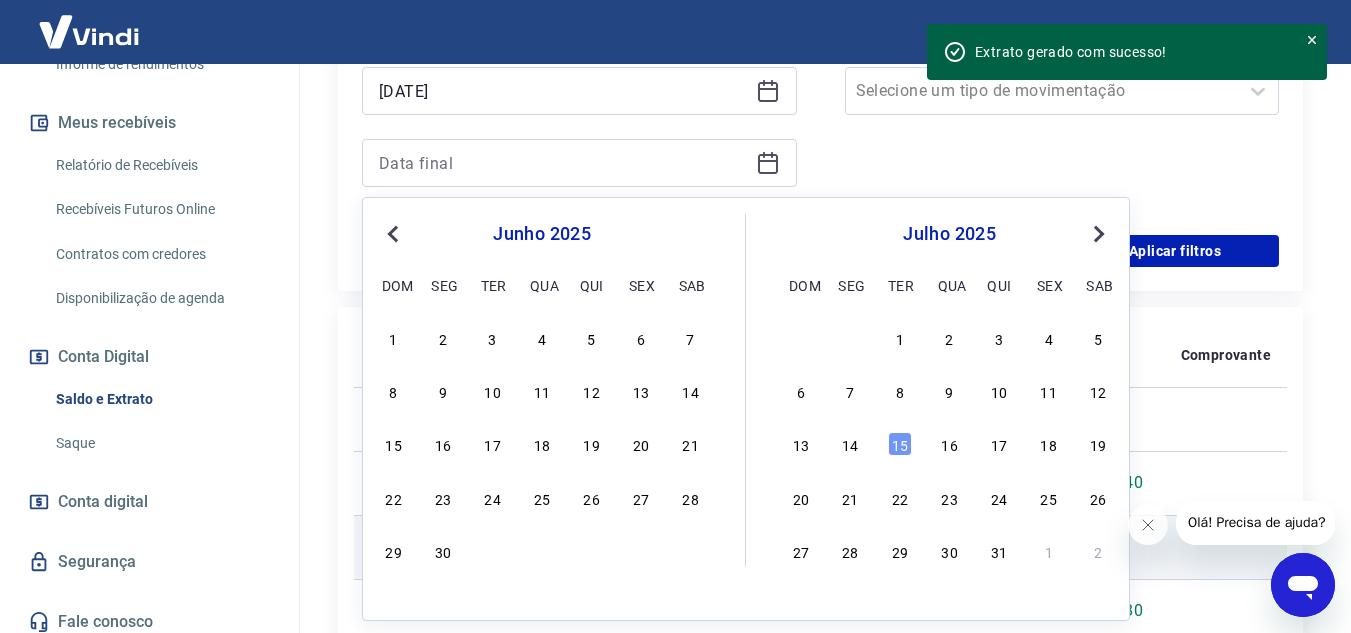 type on "[DATE]" 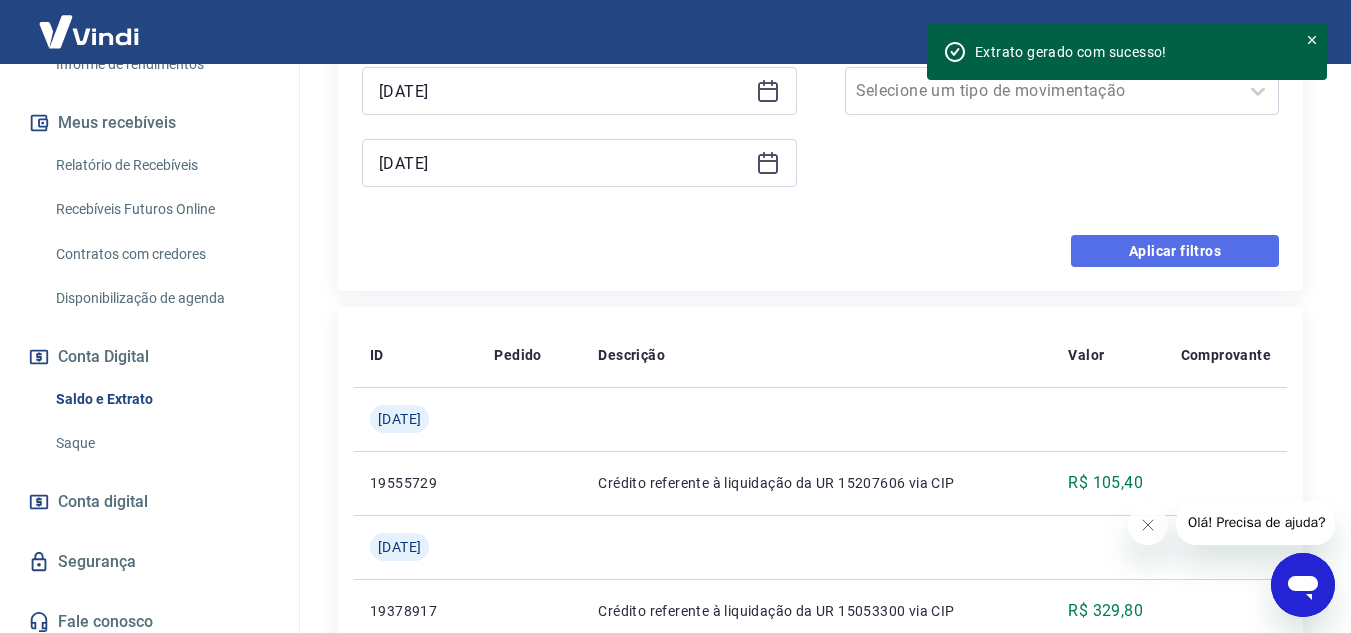click on "Aplicar filtros" at bounding box center [1175, 251] 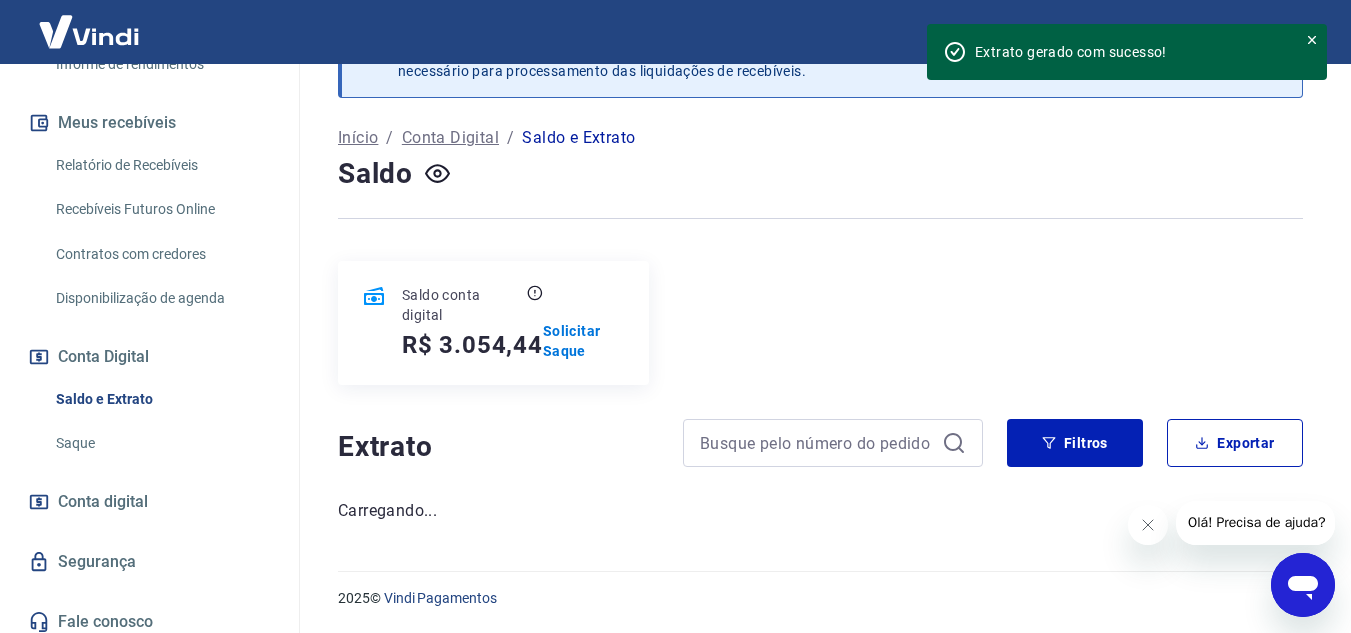 scroll, scrollTop: 0, scrollLeft: 0, axis: both 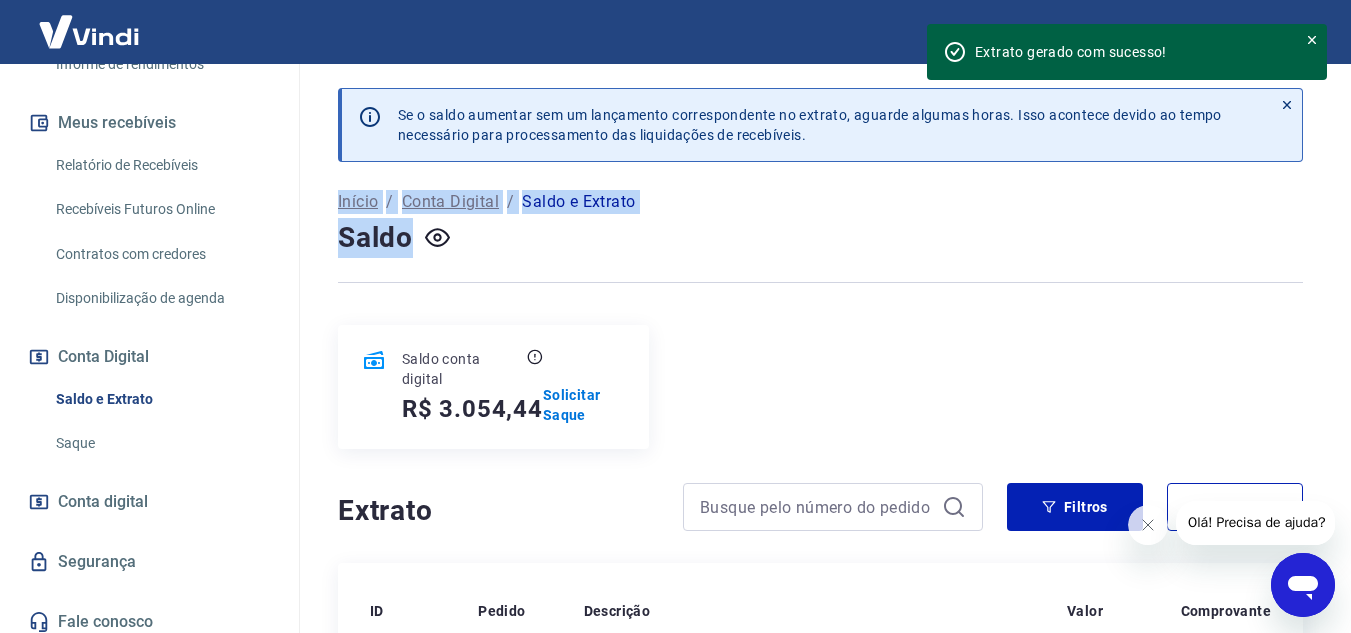 drag, startPoint x: 1350, startPoint y: 188, endPoint x: 1354, endPoint y: 219, distance: 31.257 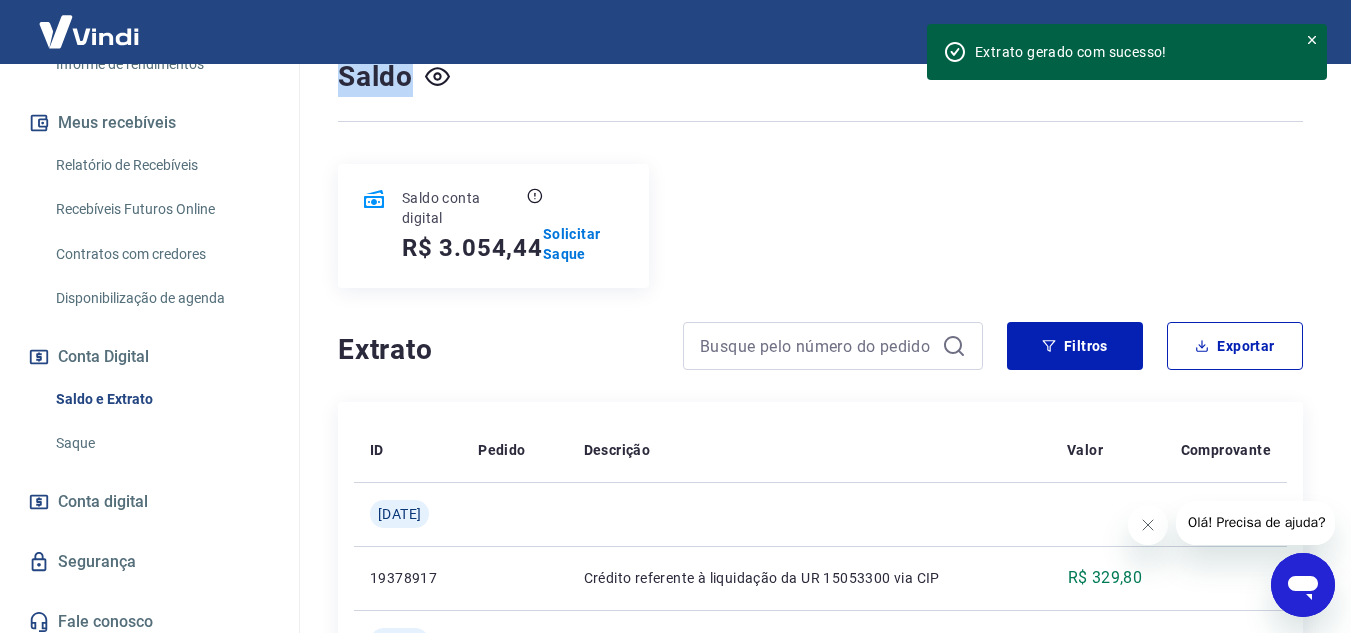 scroll, scrollTop: 170, scrollLeft: 0, axis: vertical 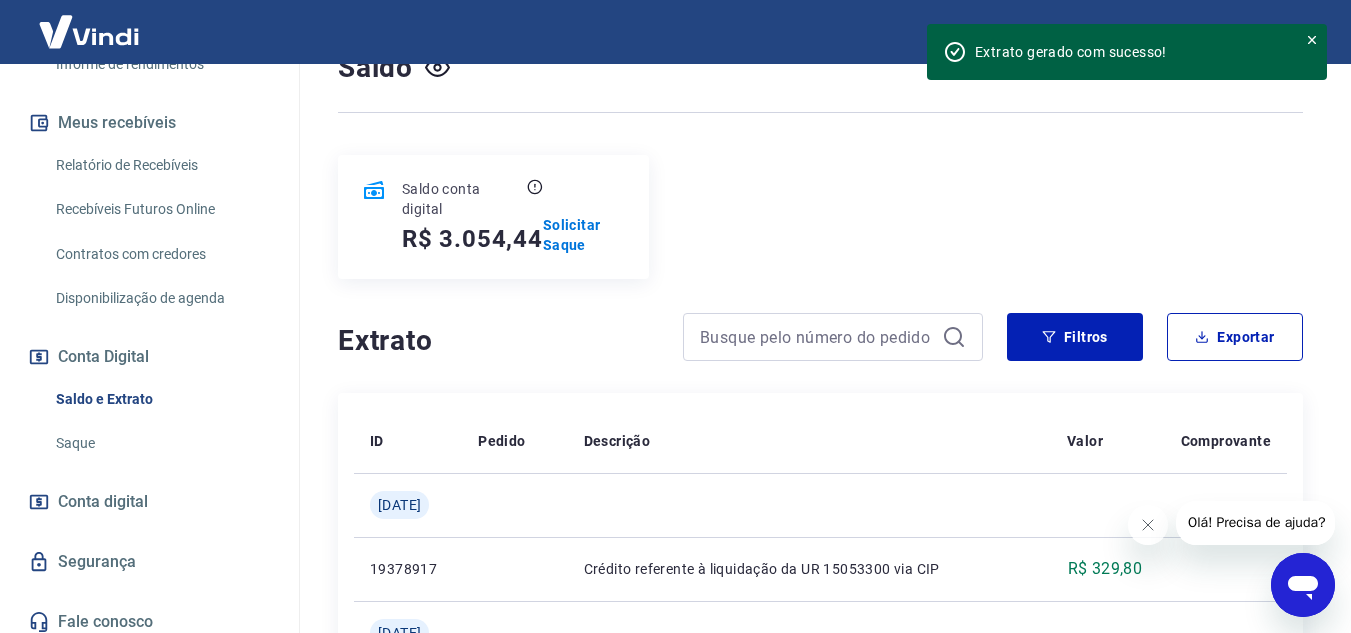 drag, startPoint x: 1233, startPoint y: 201, endPoint x: 1266, endPoint y: 216, distance: 36.249138 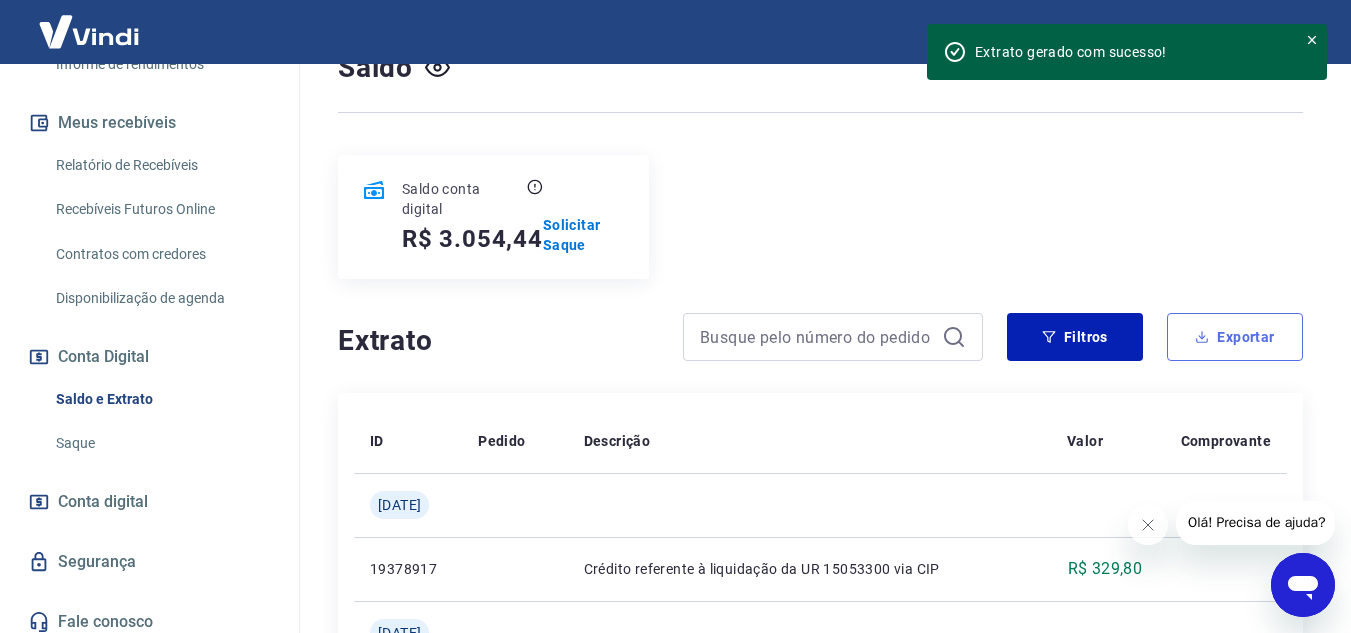click on "Exportar" at bounding box center [1235, 337] 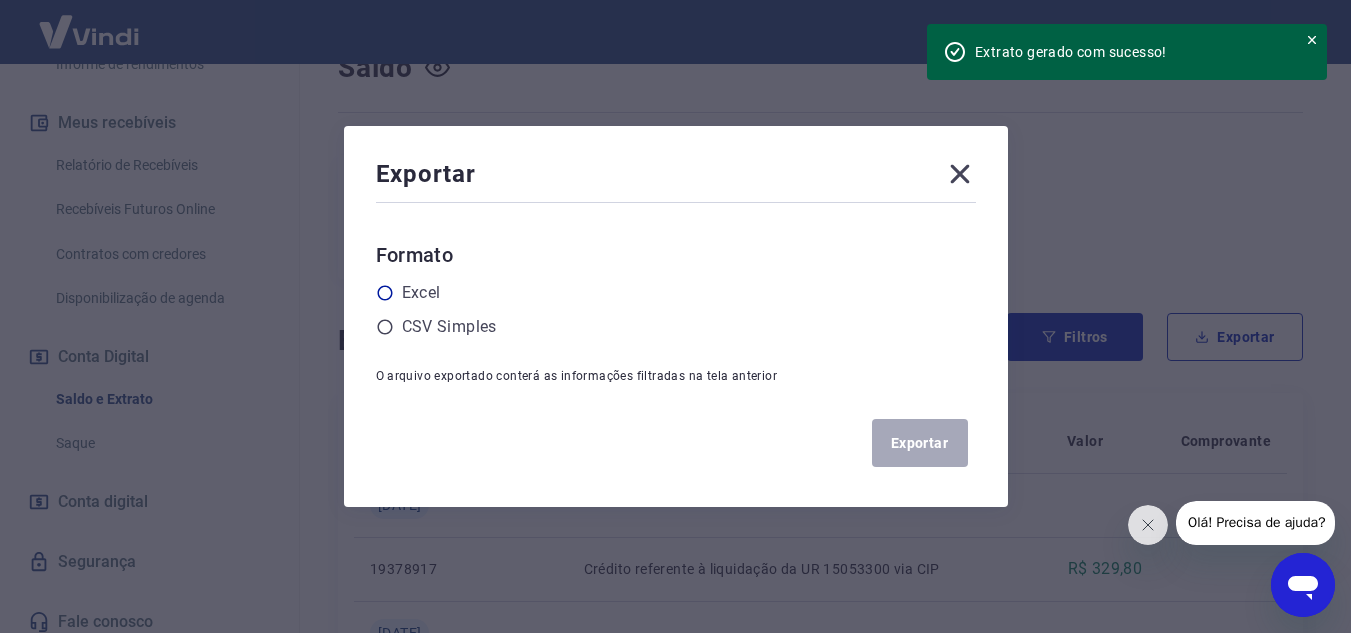click 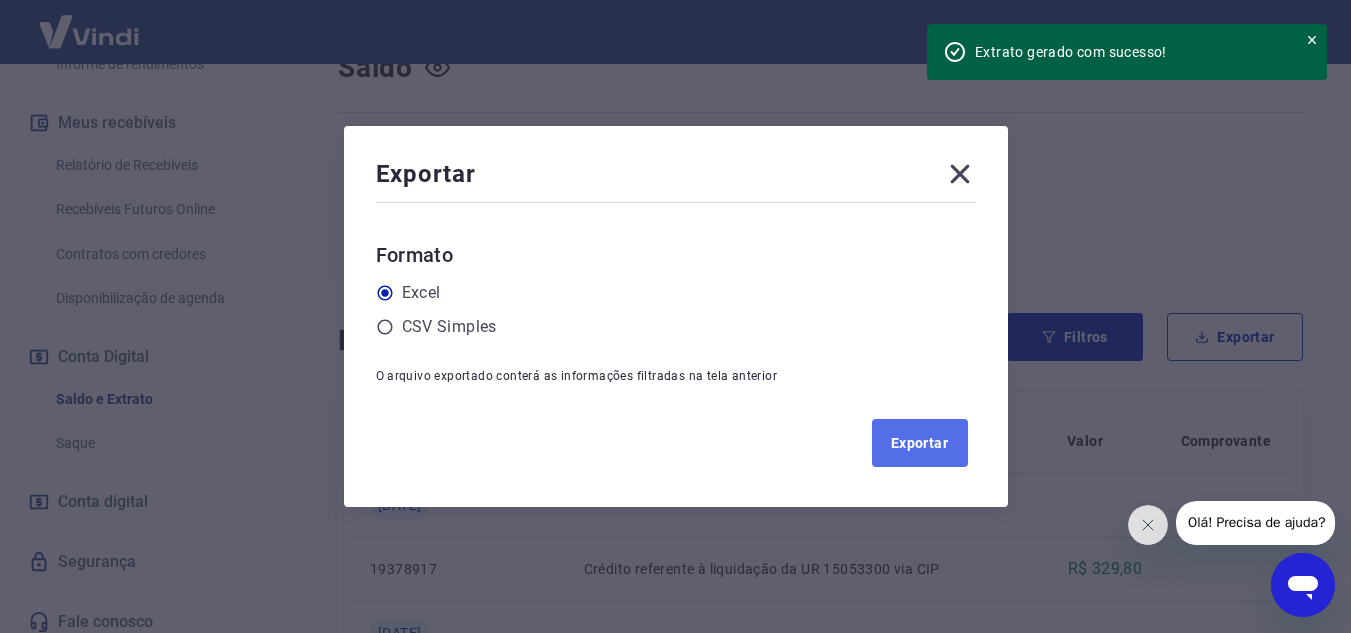 click on "Exportar" at bounding box center [920, 443] 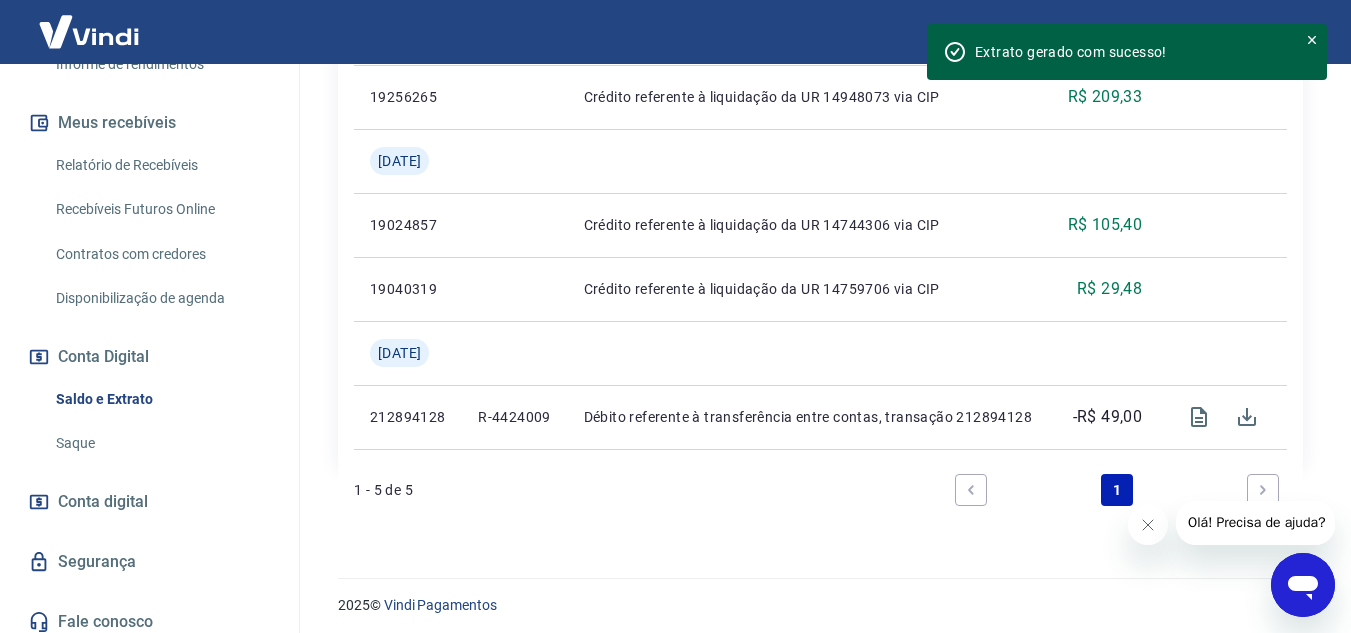 scroll, scrollTop: 777, scrollLeft: 0, axis: vertical 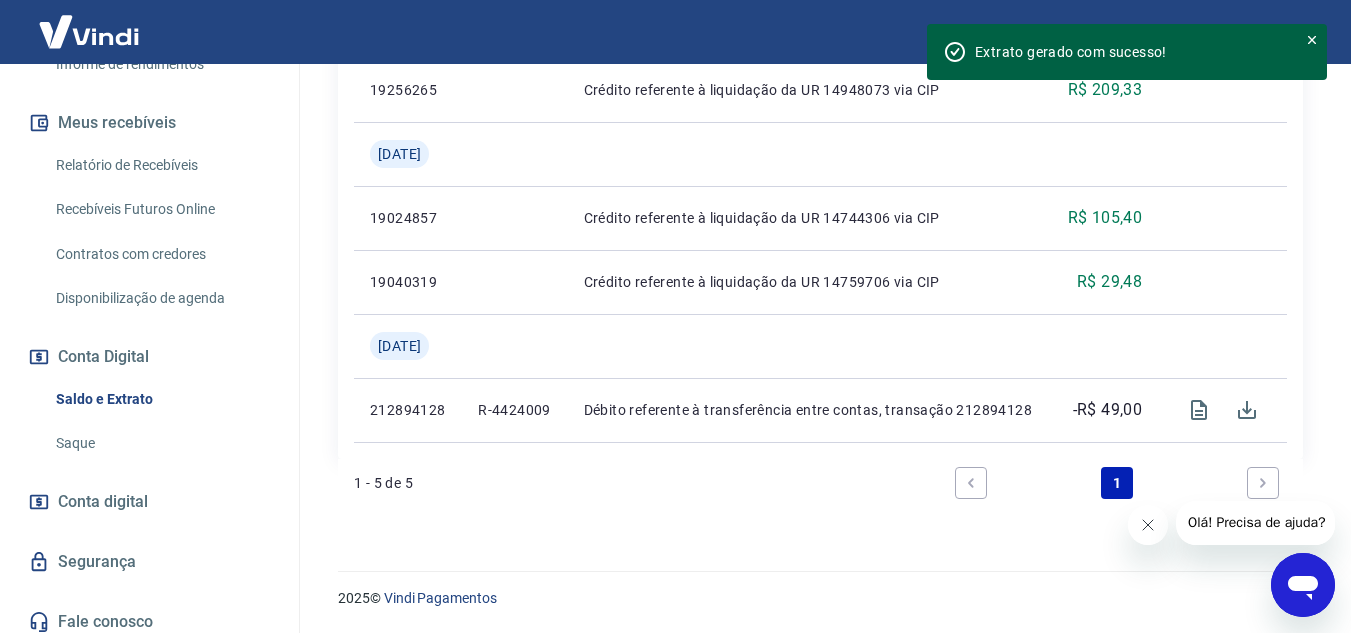 click at bounding box center (1147, 525) 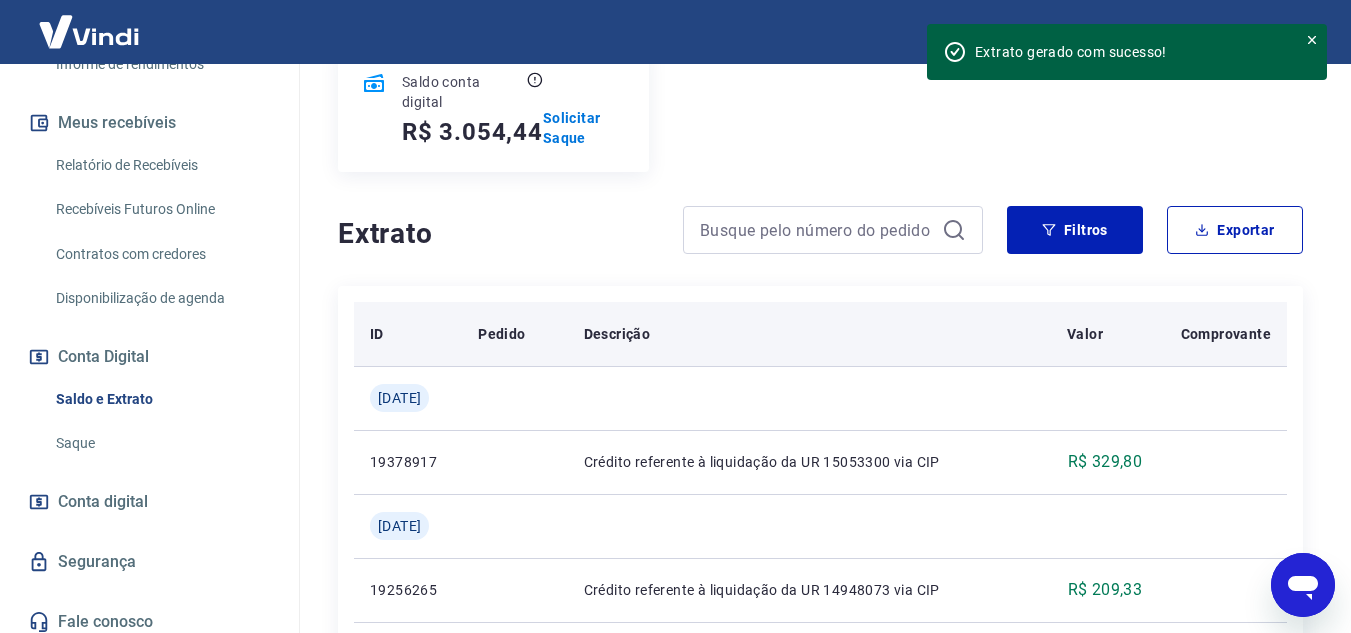 scroll, scrollTop: 177, scrollLeft: 0, axis: vertical 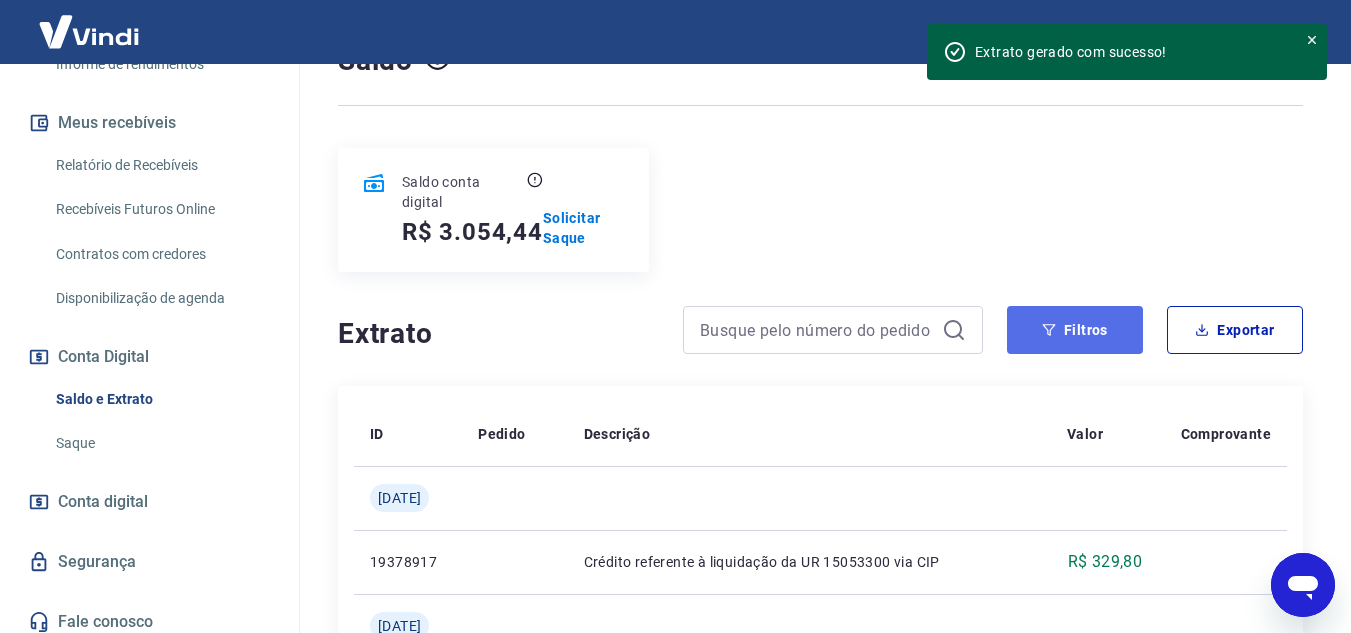 click on "Filtros" at bounding box center [1075, 330] 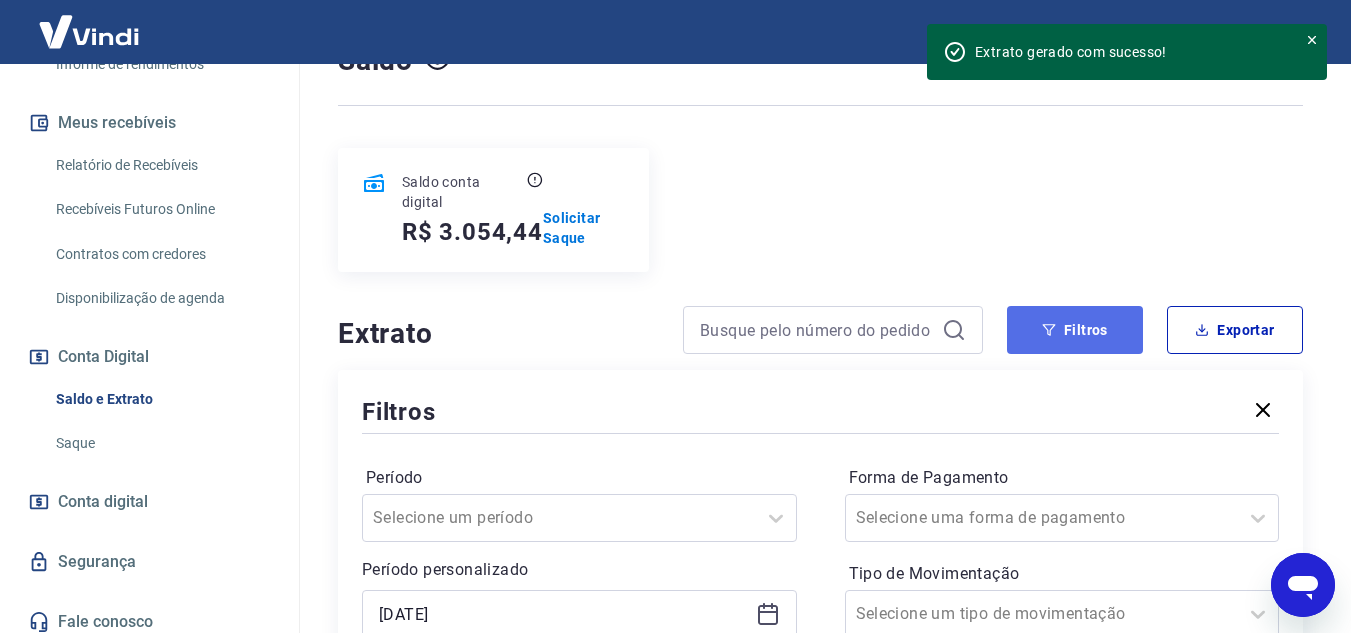 drag, startPoint x: 1052, startPoint y: 326, endPoint x: 1069, endPoint y: 323, distance: 17.262676 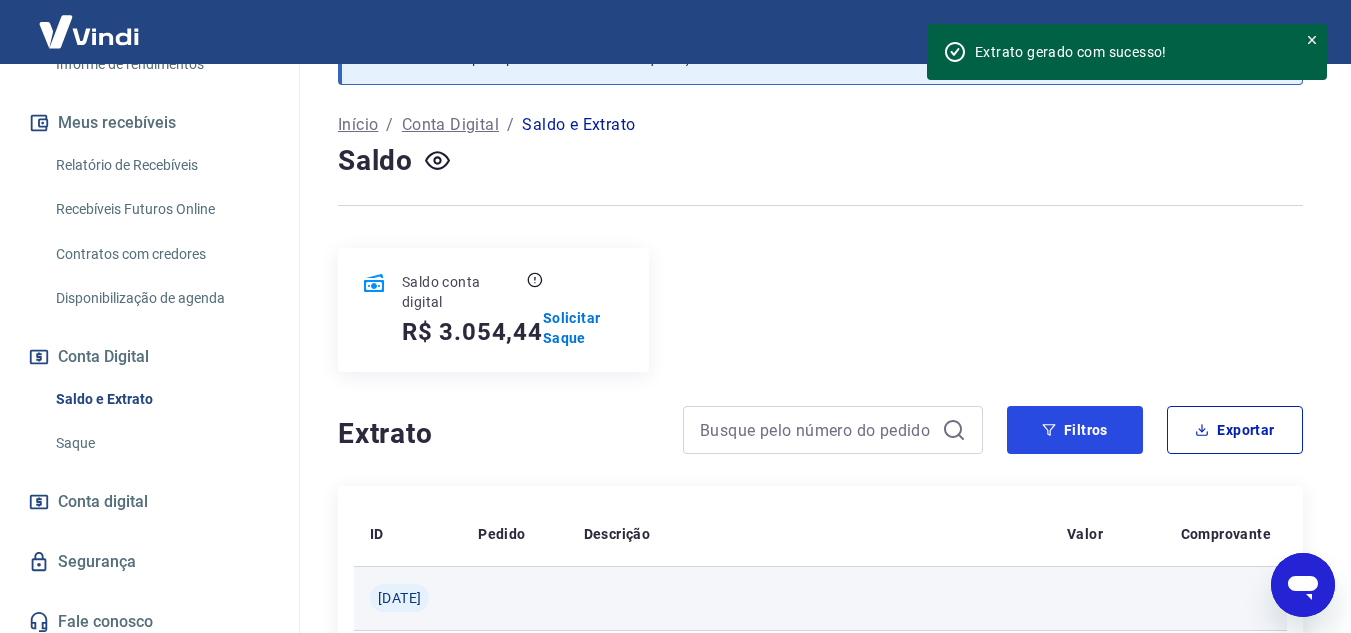 scroll, scrollTop: 0, scrollLeft: 0, axis: both 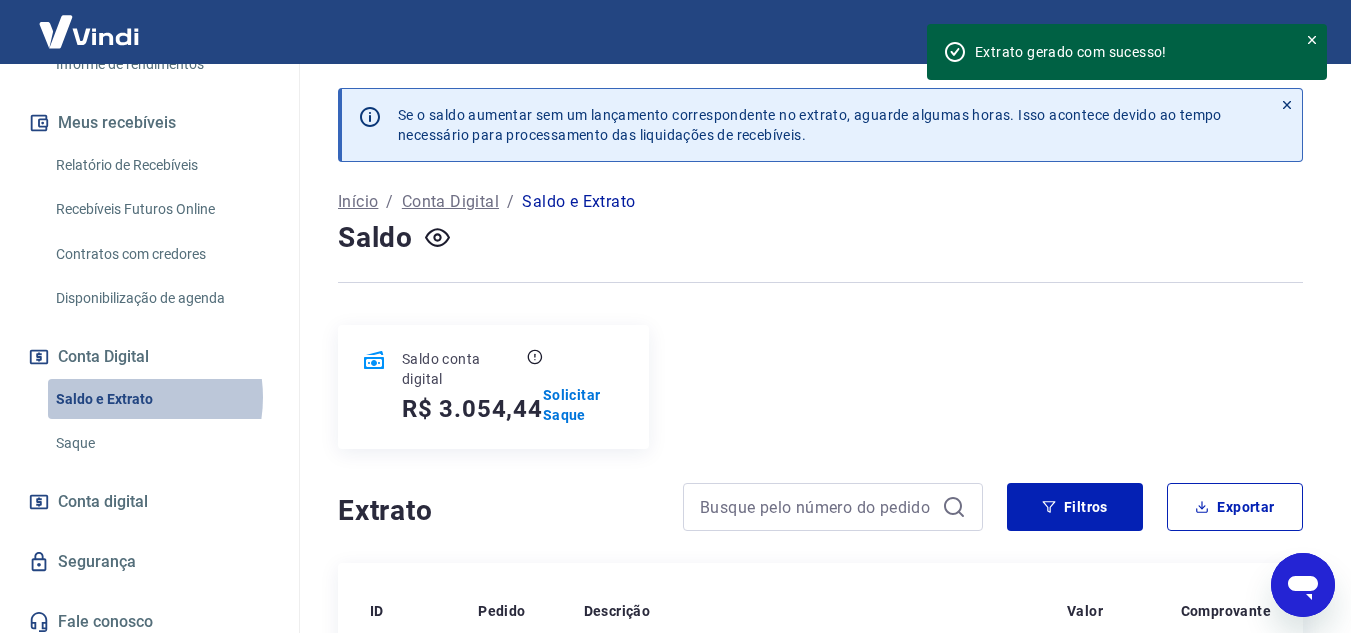 click on "Saldo e Extrato" at bounding box center [161, 399] 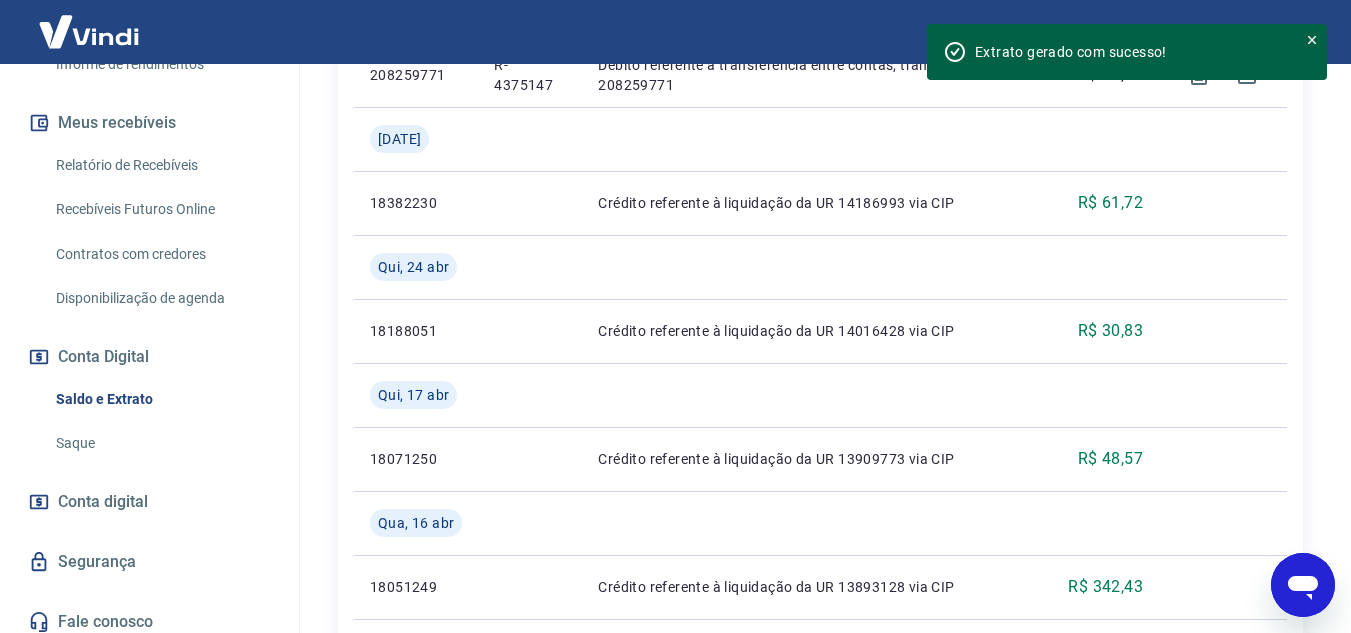 scroll, scrollTop: 2600, scrollLeft: 0, axis: vertical 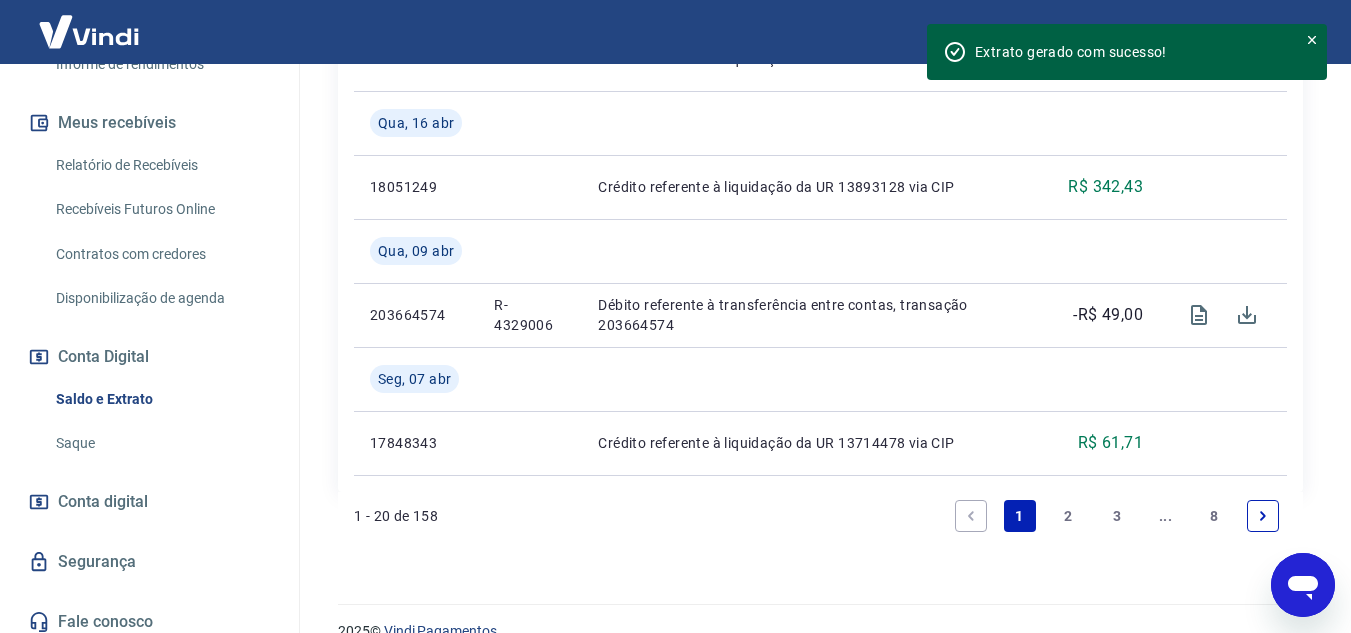 click on "2" at bounding box center (1068, 516) 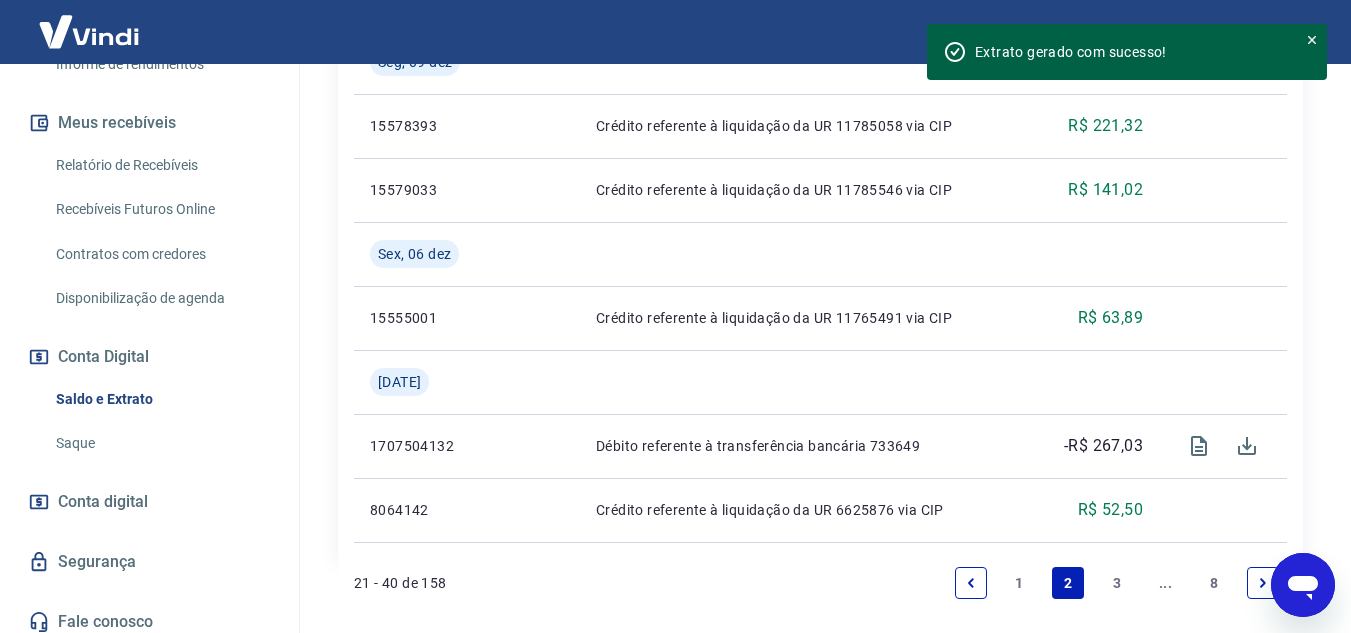 scroll, scrollTop: 2441, scrollLeft: 0, axis: vertical 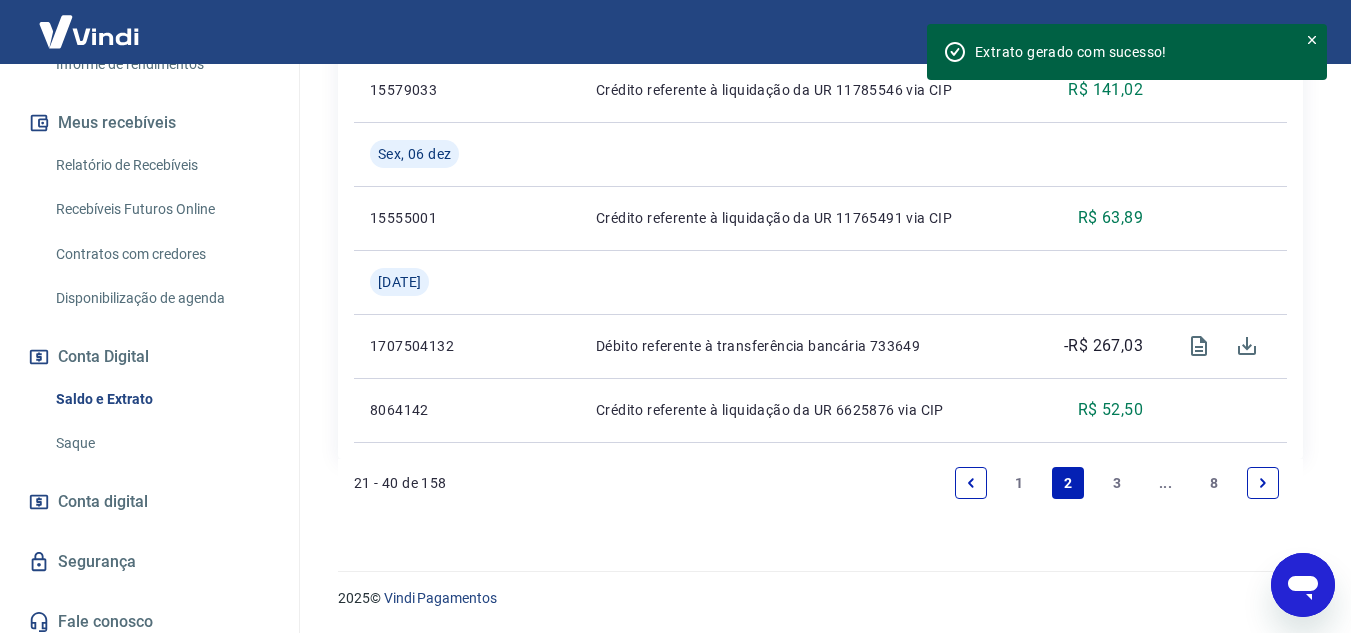 click on "3" at bounding box center [1117, 483] 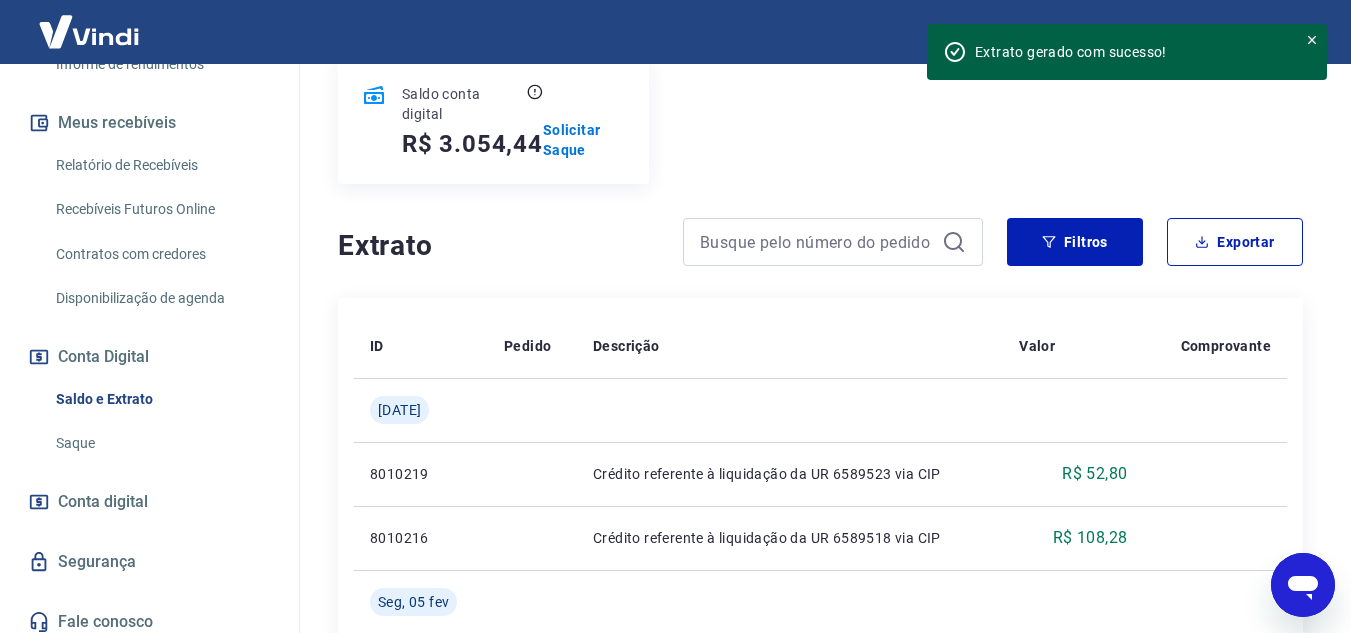 scroll, scrollTop: 765, scrollLeft: 0, axis: vertical 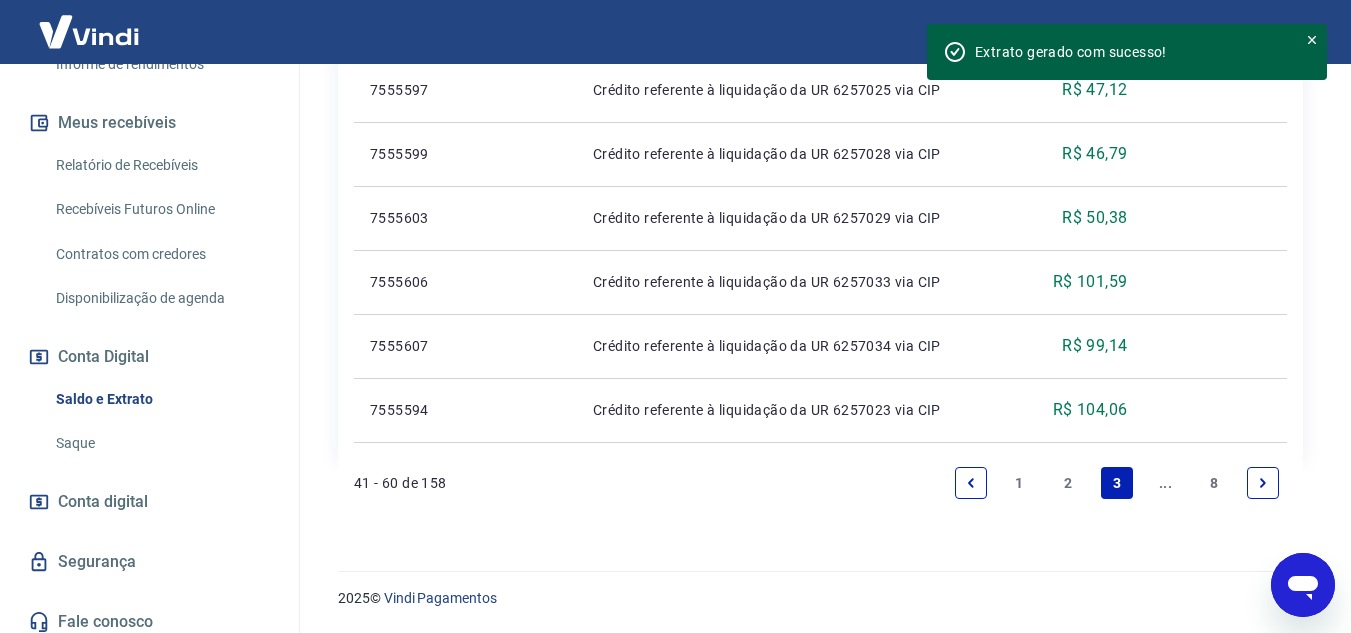 click on "2" at bounding box center (1068, 483) 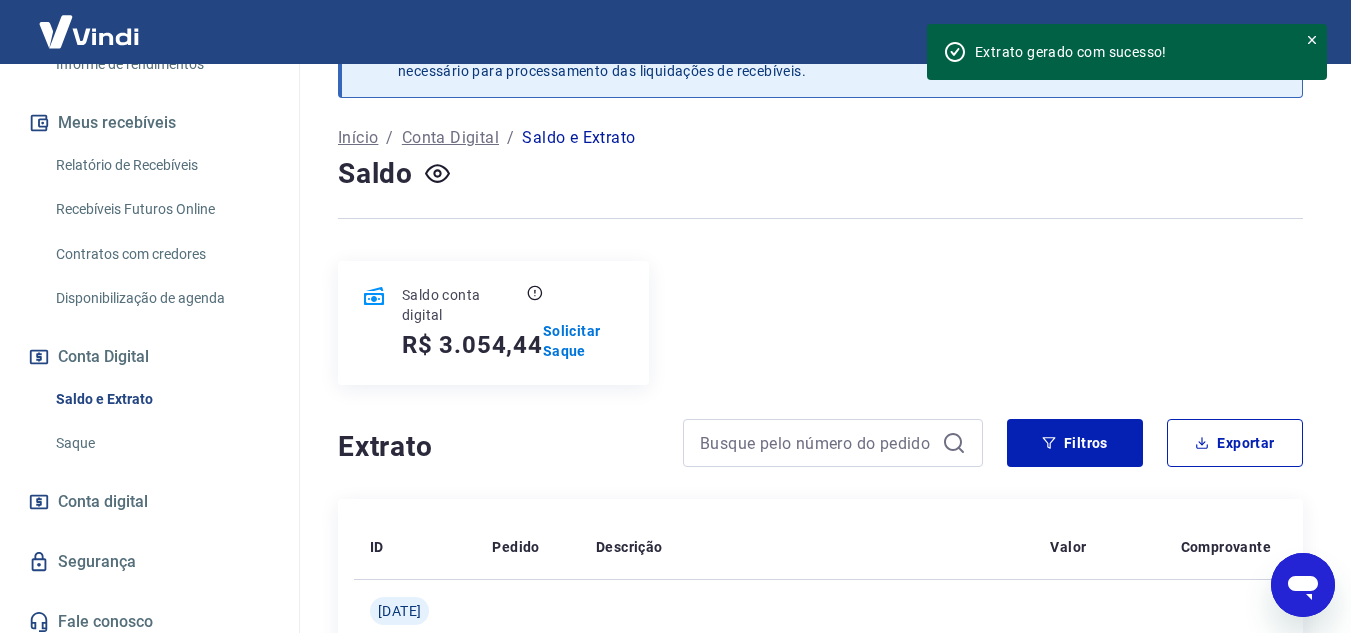 scroll, scrollTop: 1865, scrollLeft: 0, axis: vertical 